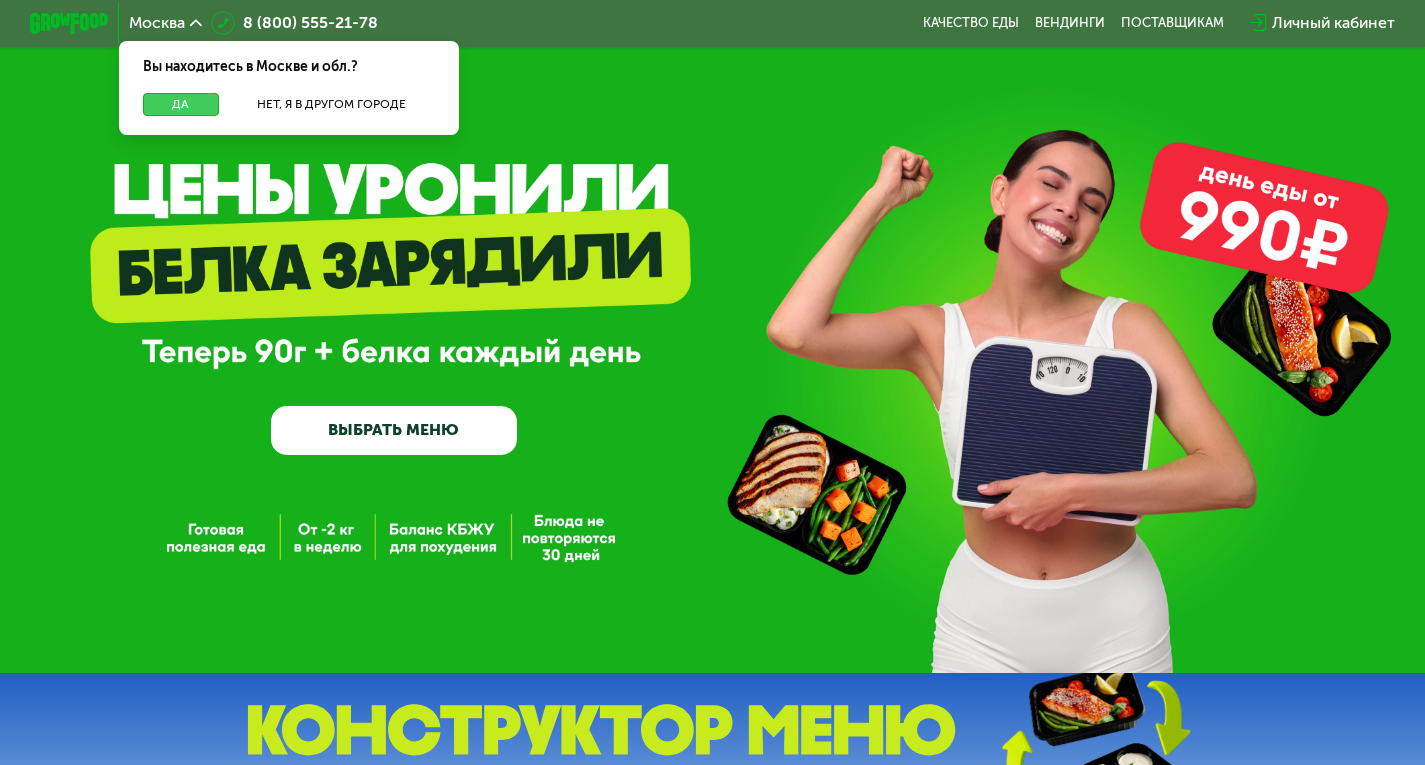 scroll, scrollTop: 0, scrollLeft: 0, axis: both 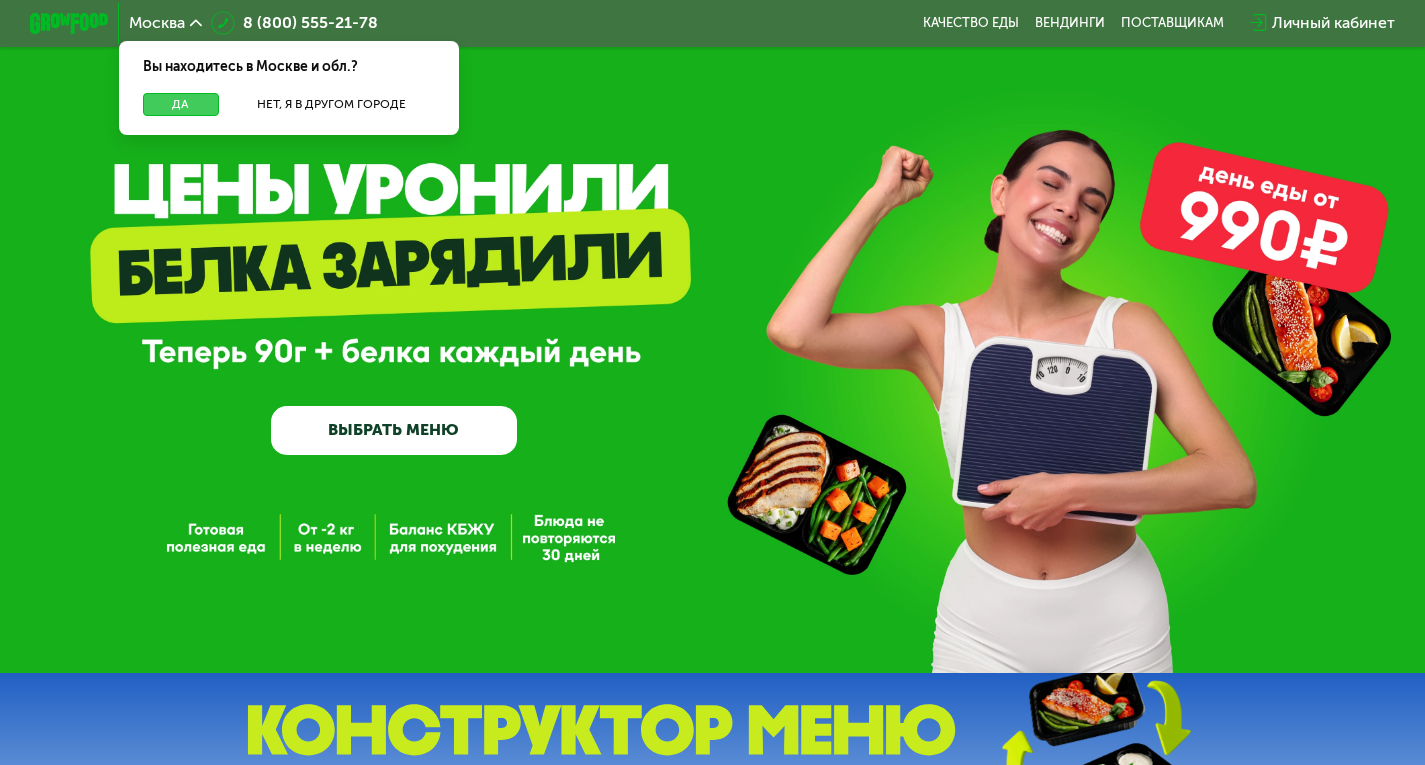 click on "Да" at bounding box center [181, 105] 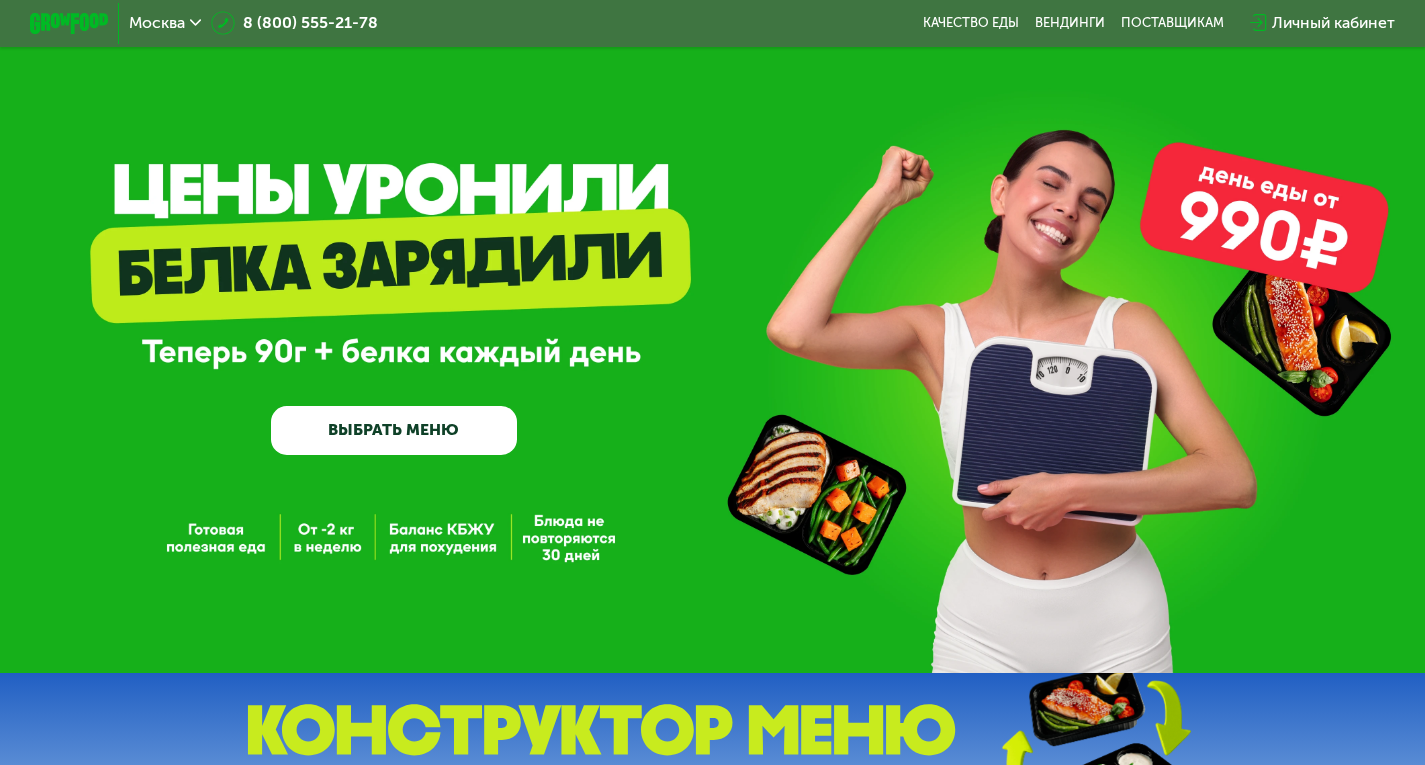 scroll, scrollTop: 0, scrollLeft: 0, axis: both 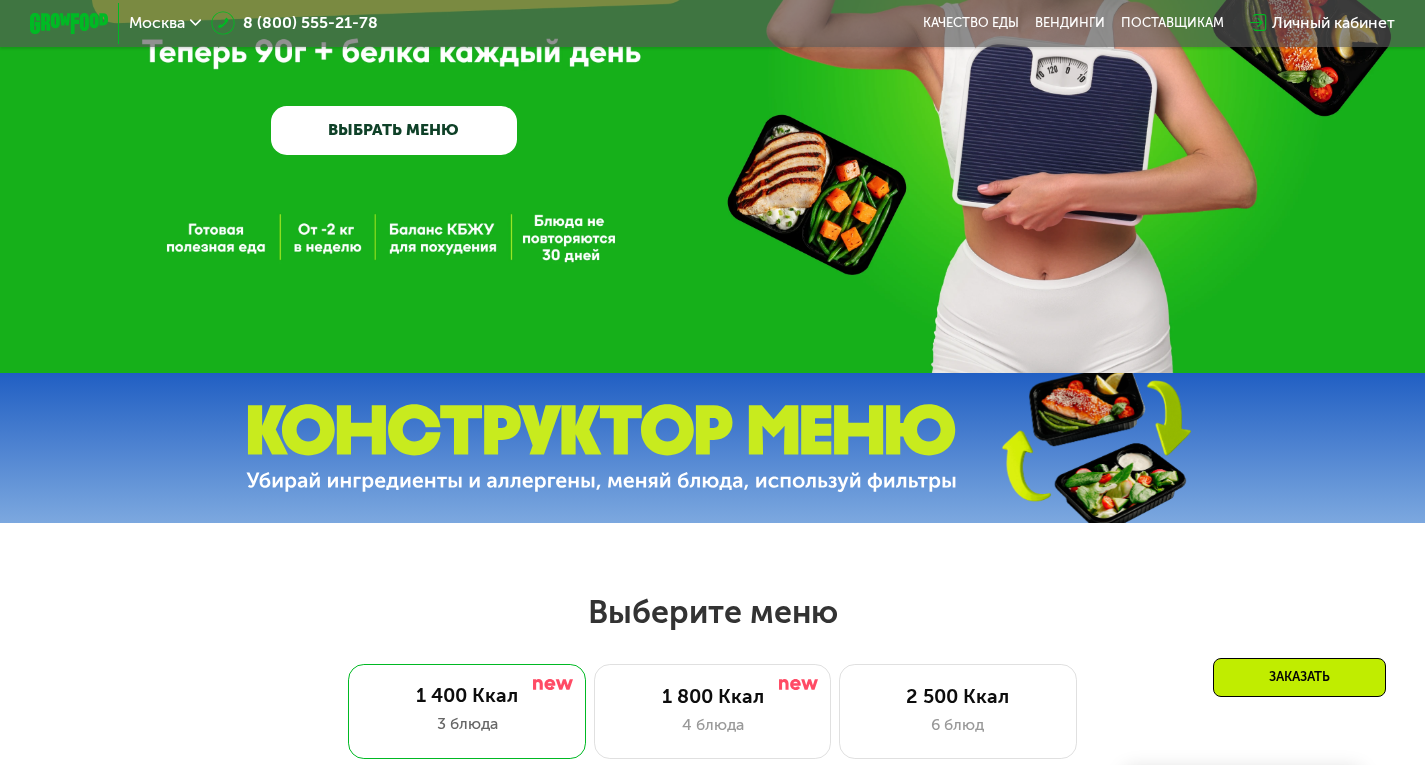 click at bounding box center (601, 448) 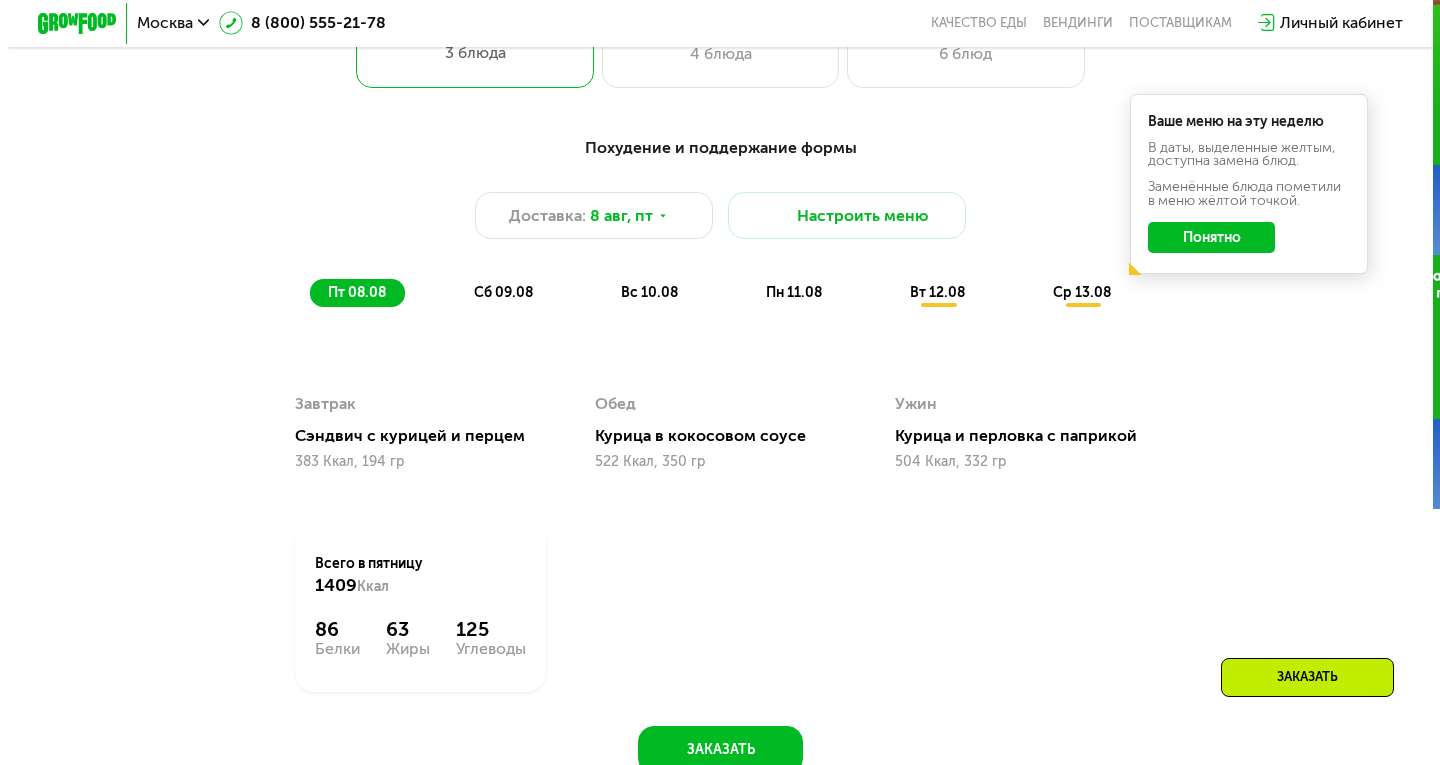 scroll, scrollTop: 1000, scrollLeft: 0, axis: vertical 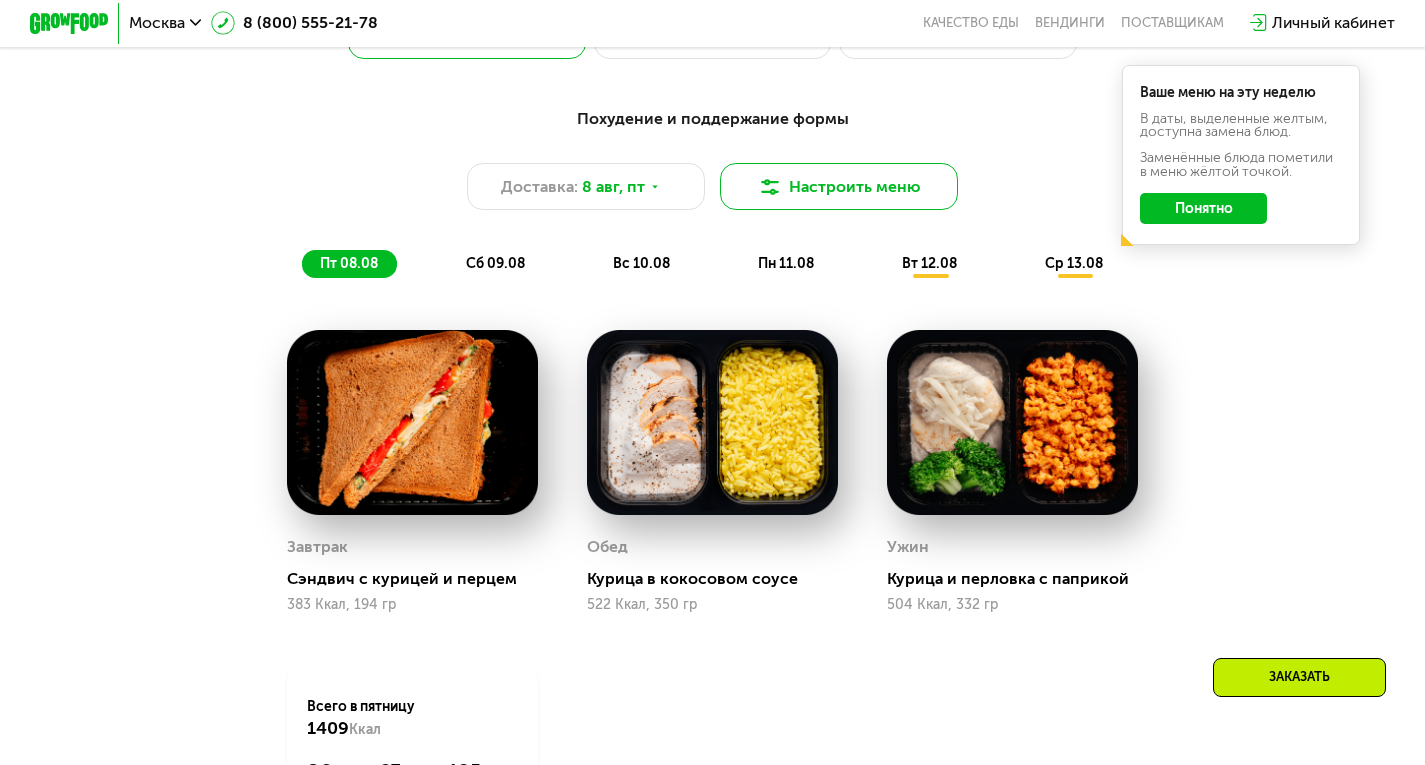 click on "Настроить меню" at bounding box center (839, 187) 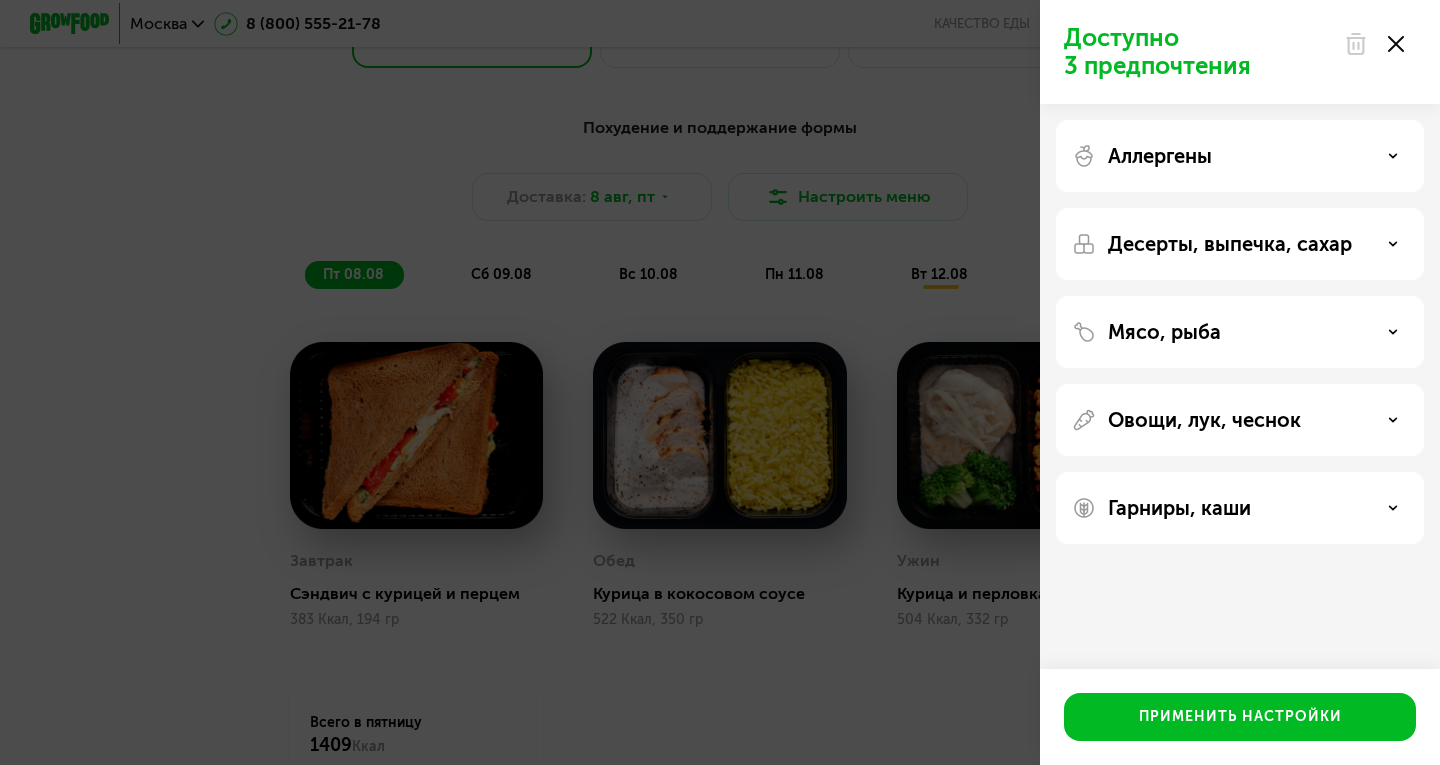 drag, startPoint x: 1189, startPoint y: 304, endPoint x: 1187, endPoint y: 317, distance: 13.152946 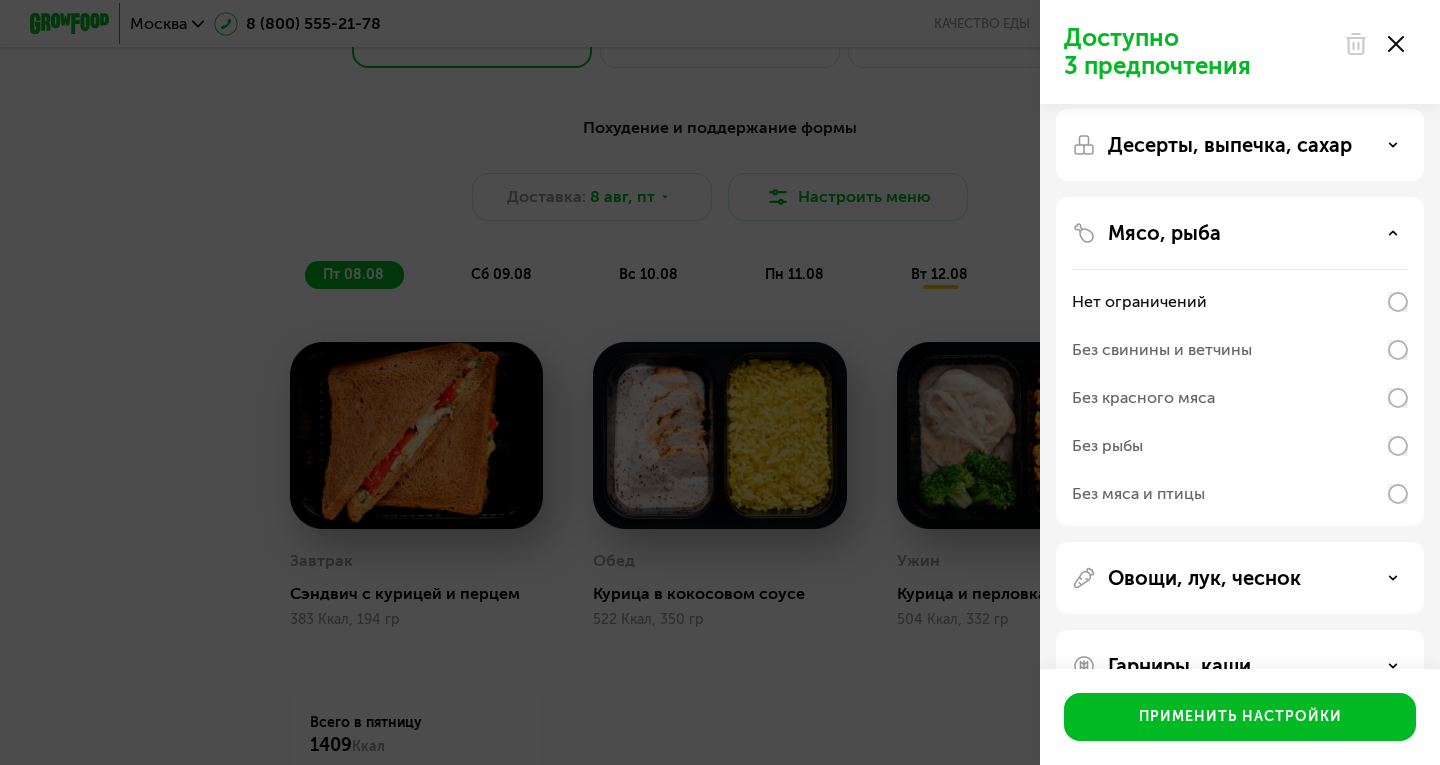 scroll, scrollTop: 100, scrollLeft: 0, axis: vertical 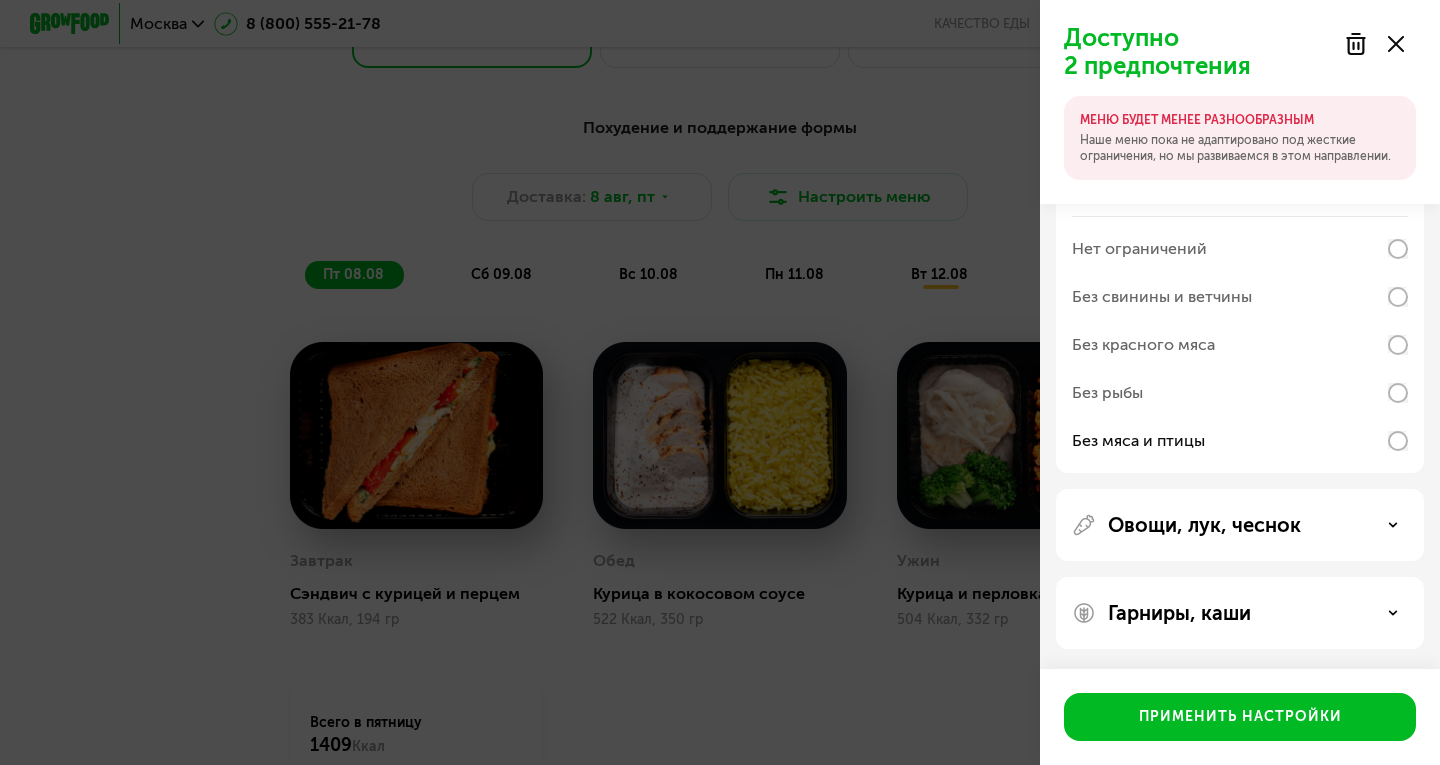 click on "Гарниры, каши" 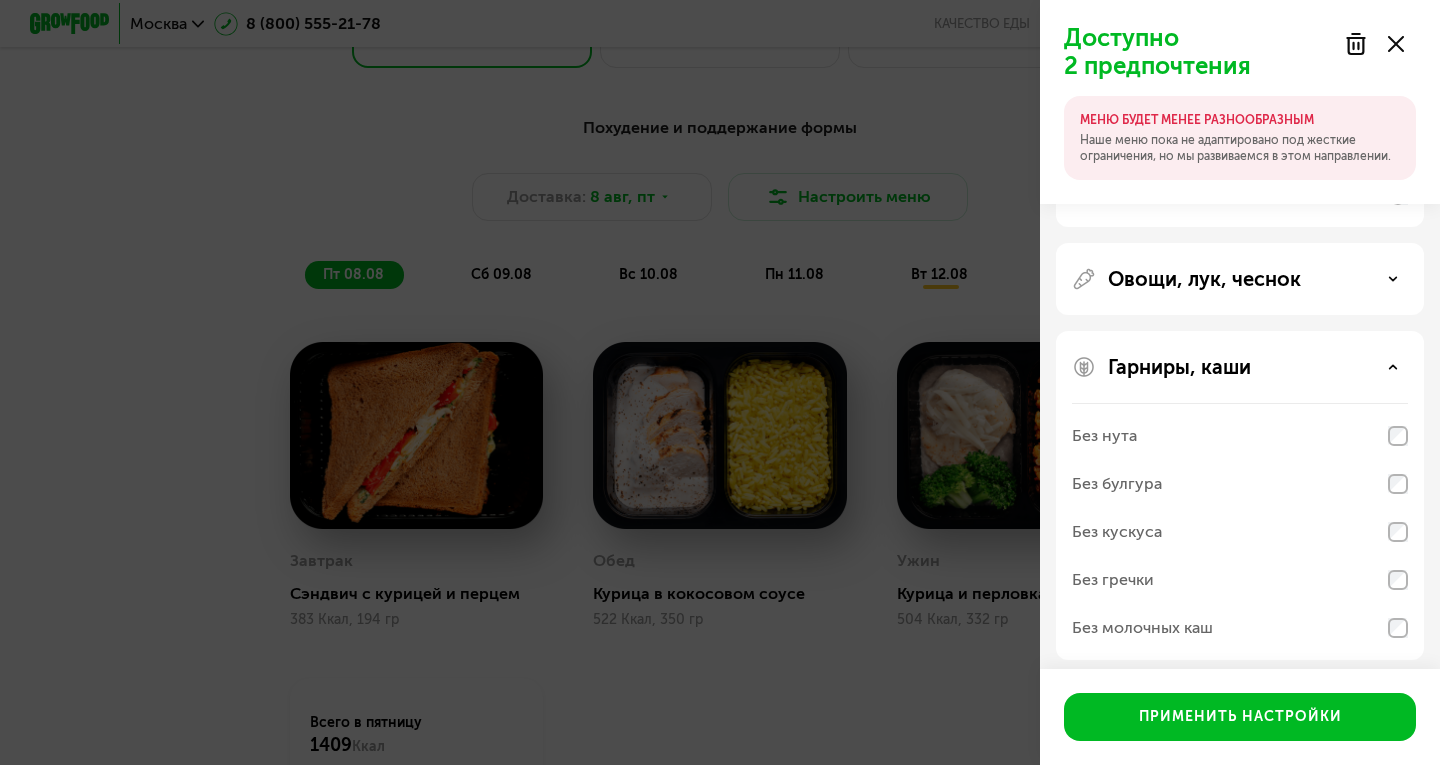 scroll, scrollTop: 509, scrollLeft: 0, axis: vertical 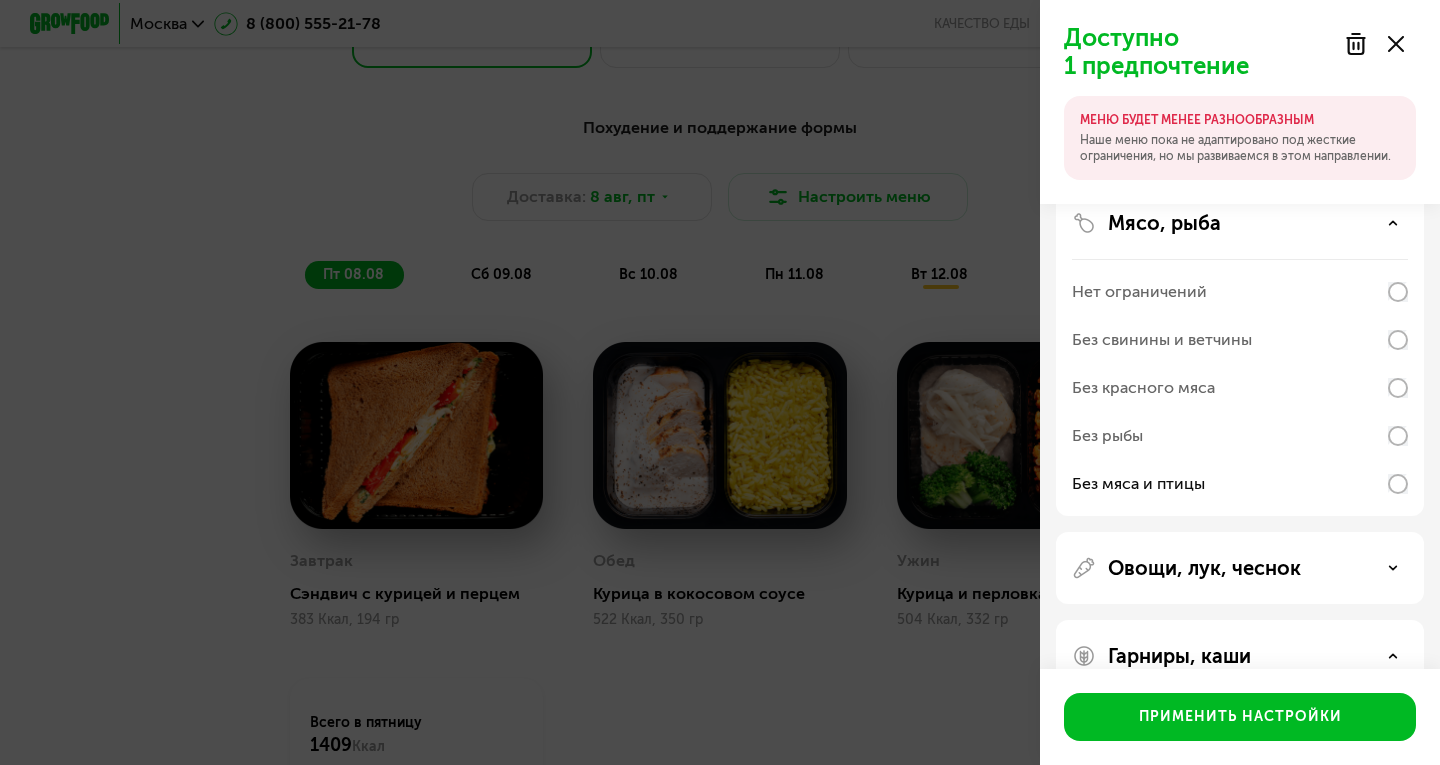 click on "Овощи, лук, чеснок" at bounding box center [1240, 568] 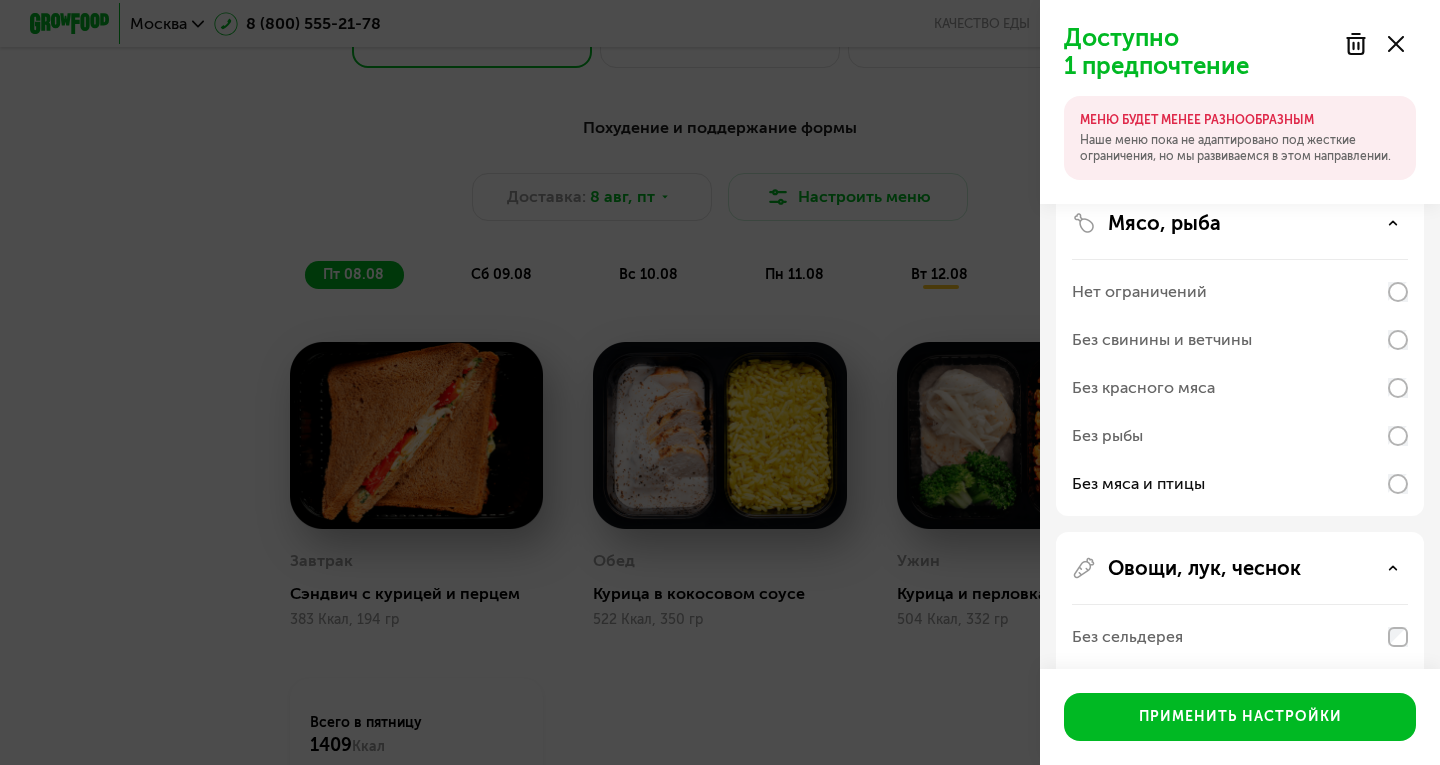 click on "Овощи, лук, чеснок" at bounding box center [1240, 568] 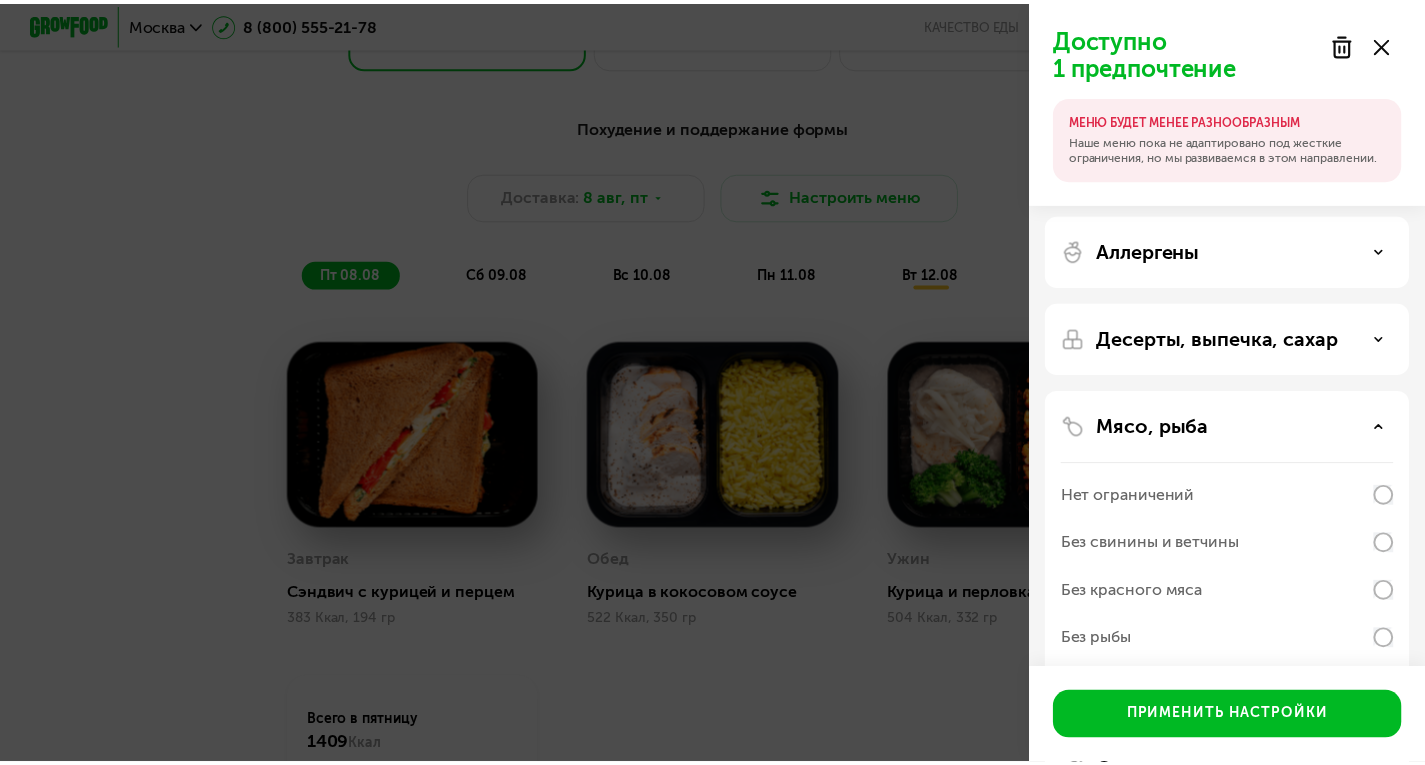 scroll, scrollTop: 0, scrollLeft: 0, axis: both 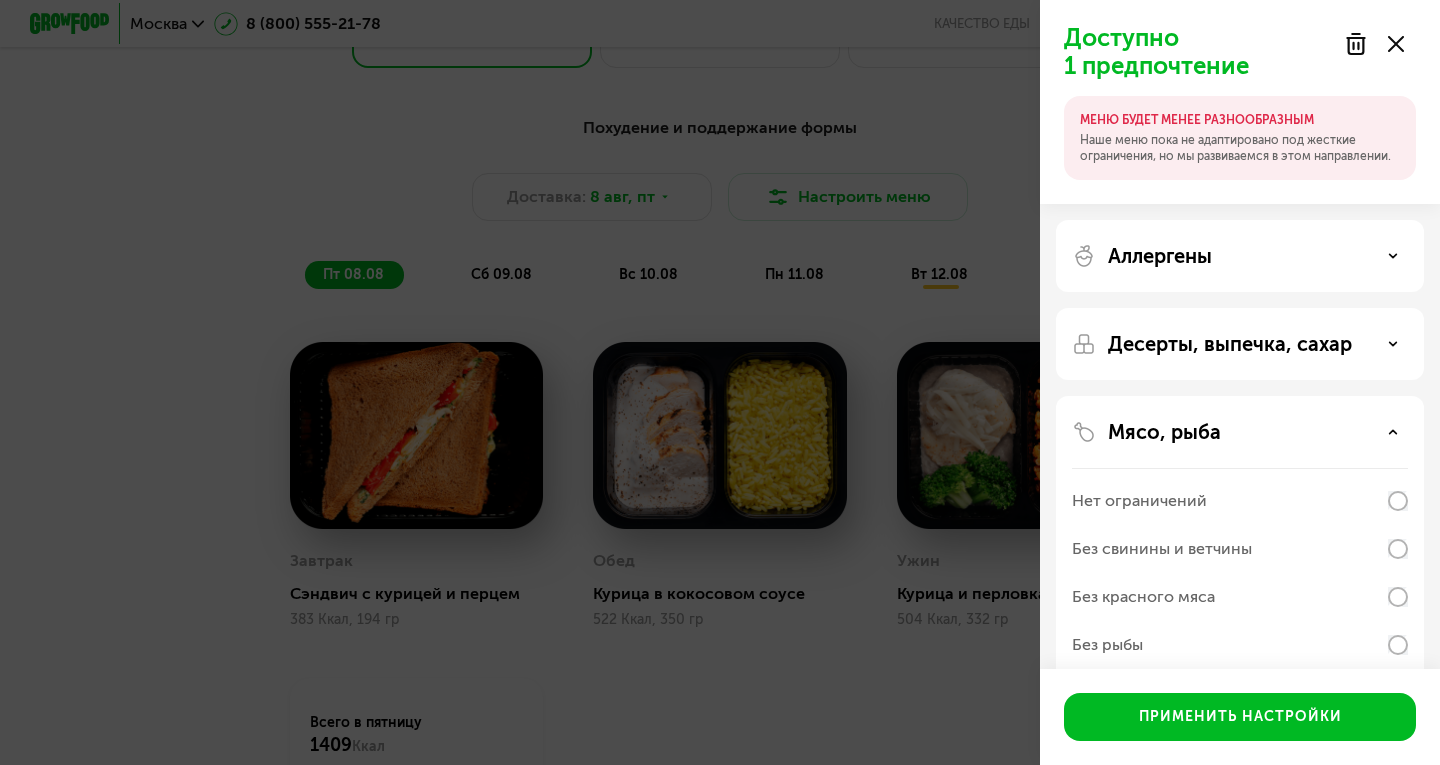 click on "Десерты, выпечка, сахар" 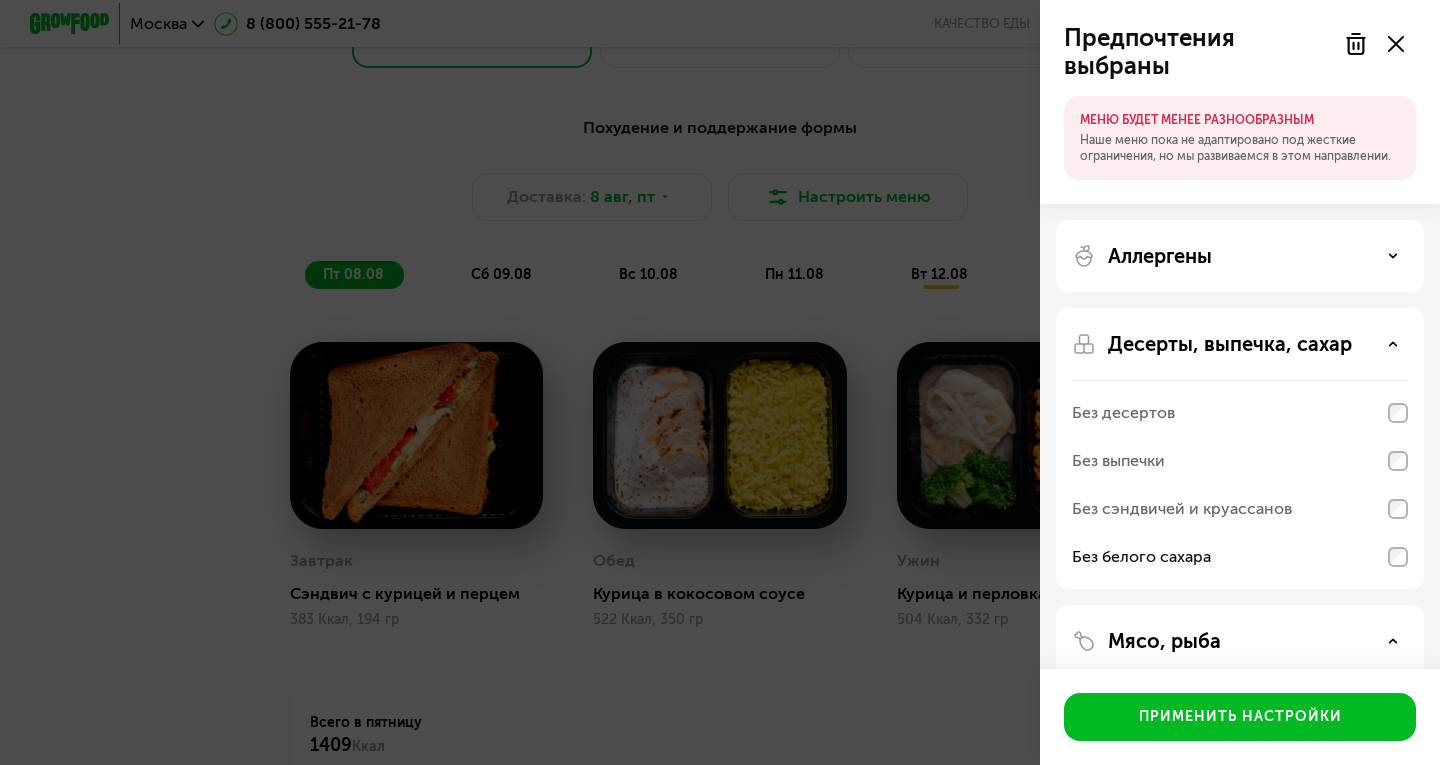 click on "Без сэндвичей и круассанов" 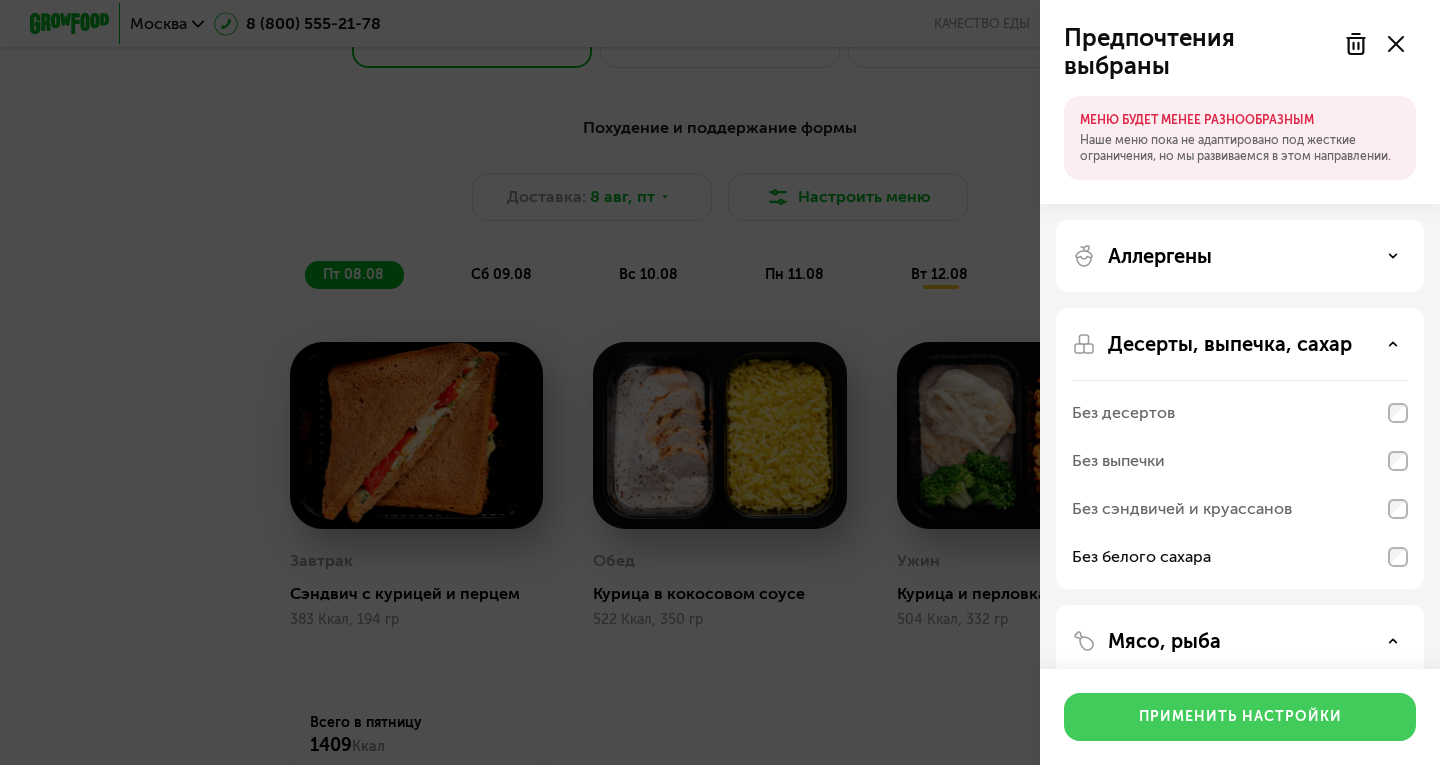 click on "Применить настройки" at bounding box center [1240, 717] 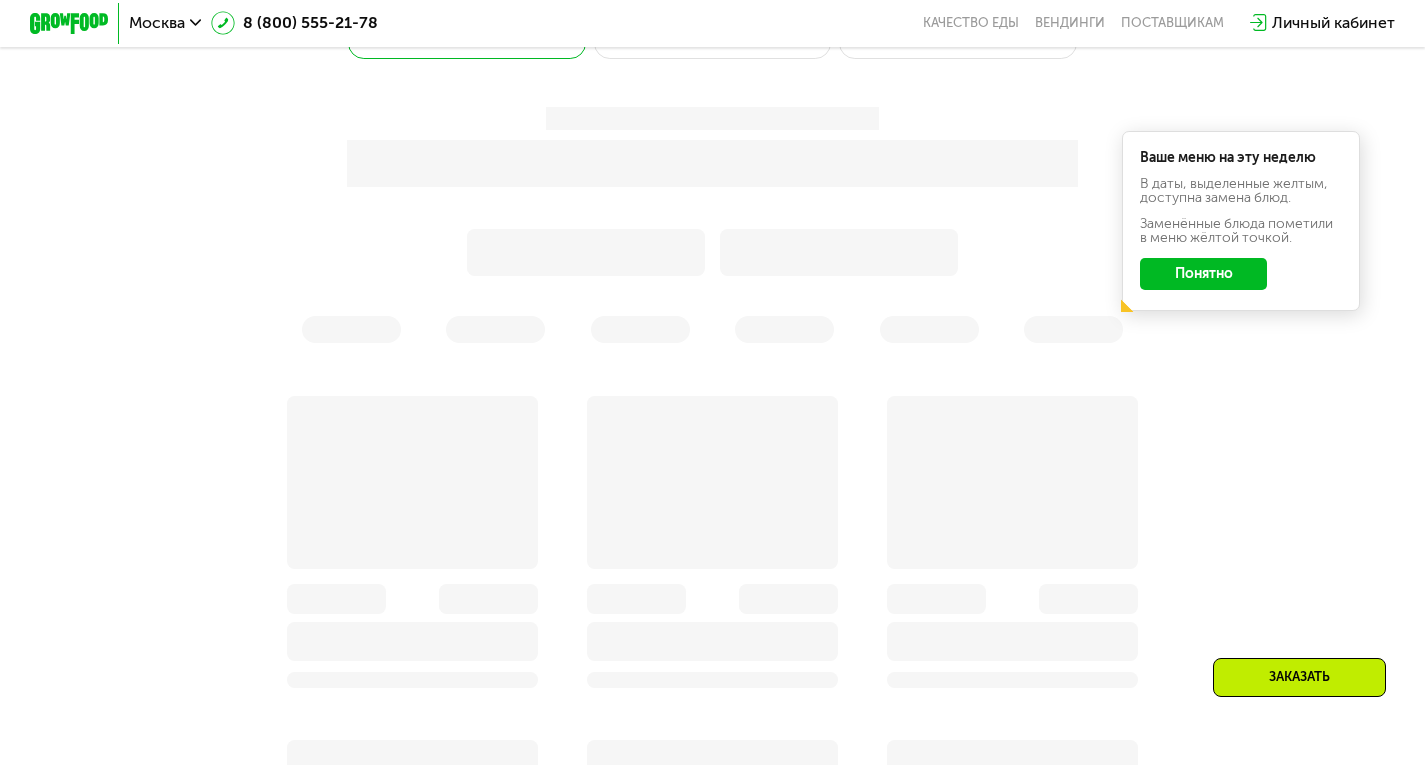 click on "Понятно" 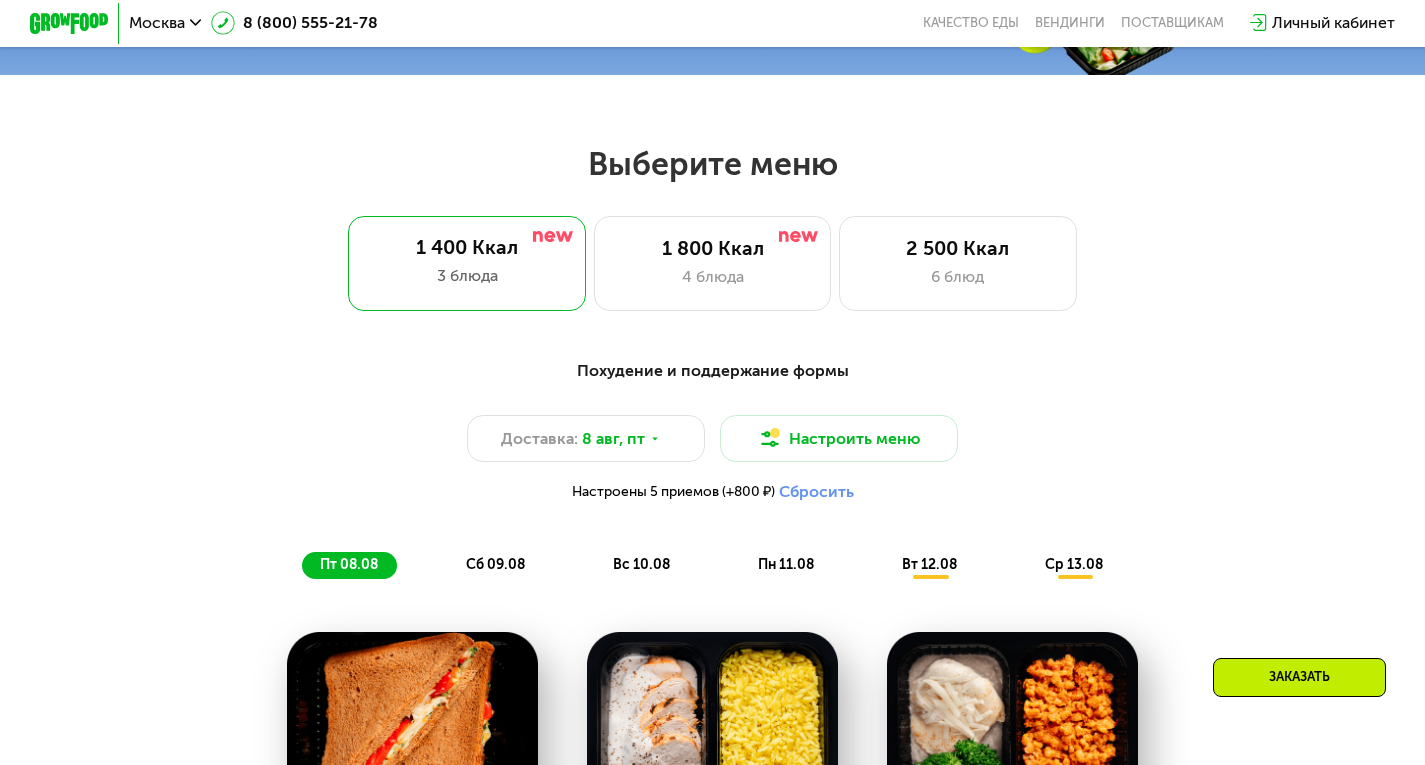 scroll, scrollTop: 700, scrollLeft: 0, axis: vertical 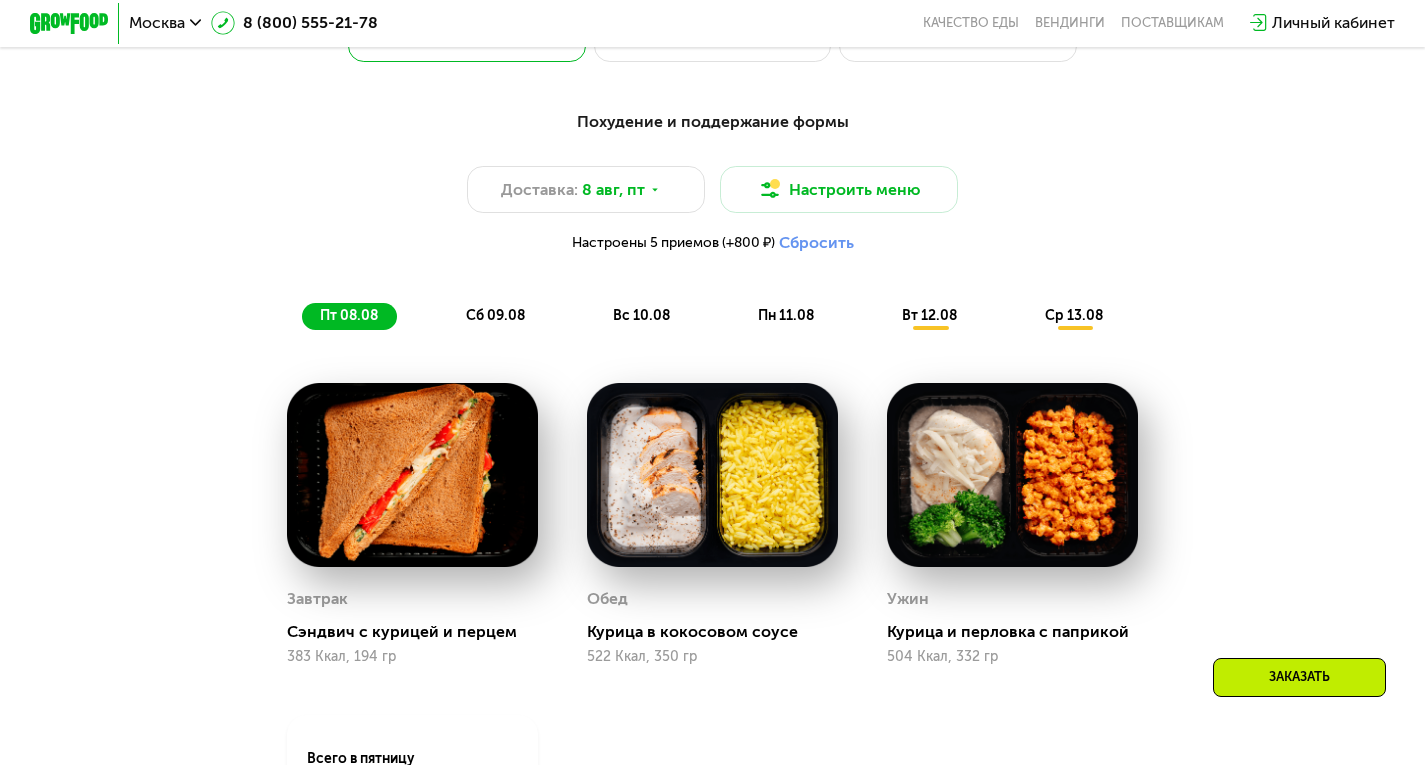 click on "сб 09.08" 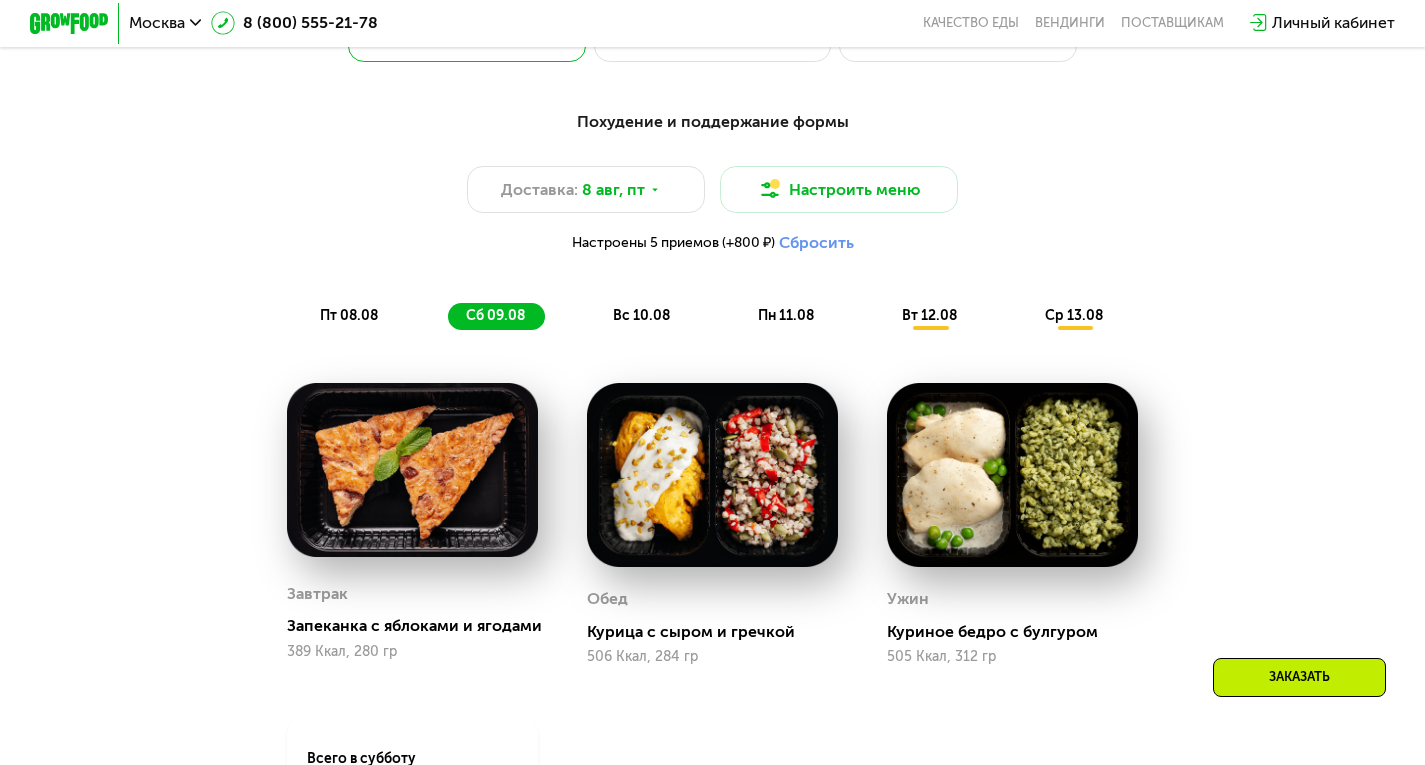 click on "вс 10.08" 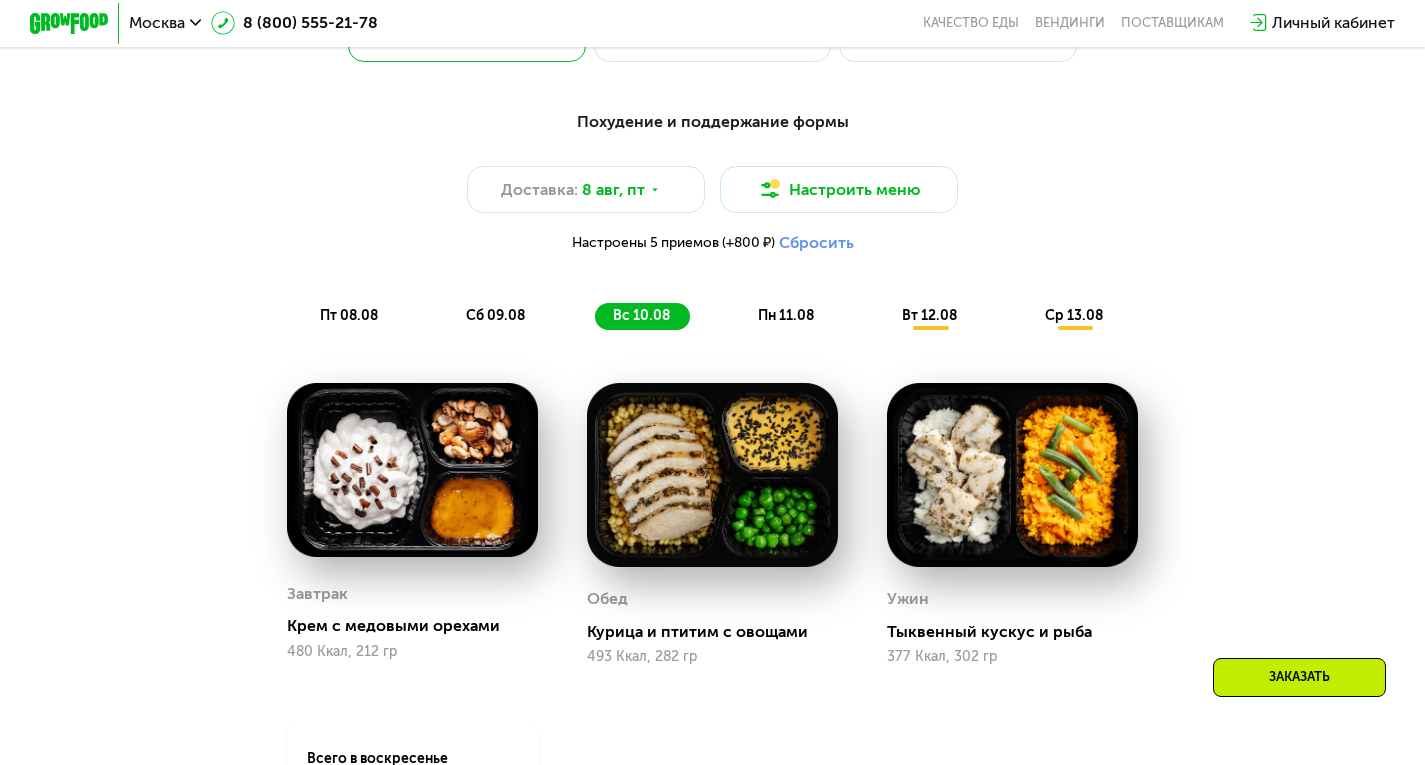 click on "пн 11.08" at bounding box center [786, 315] 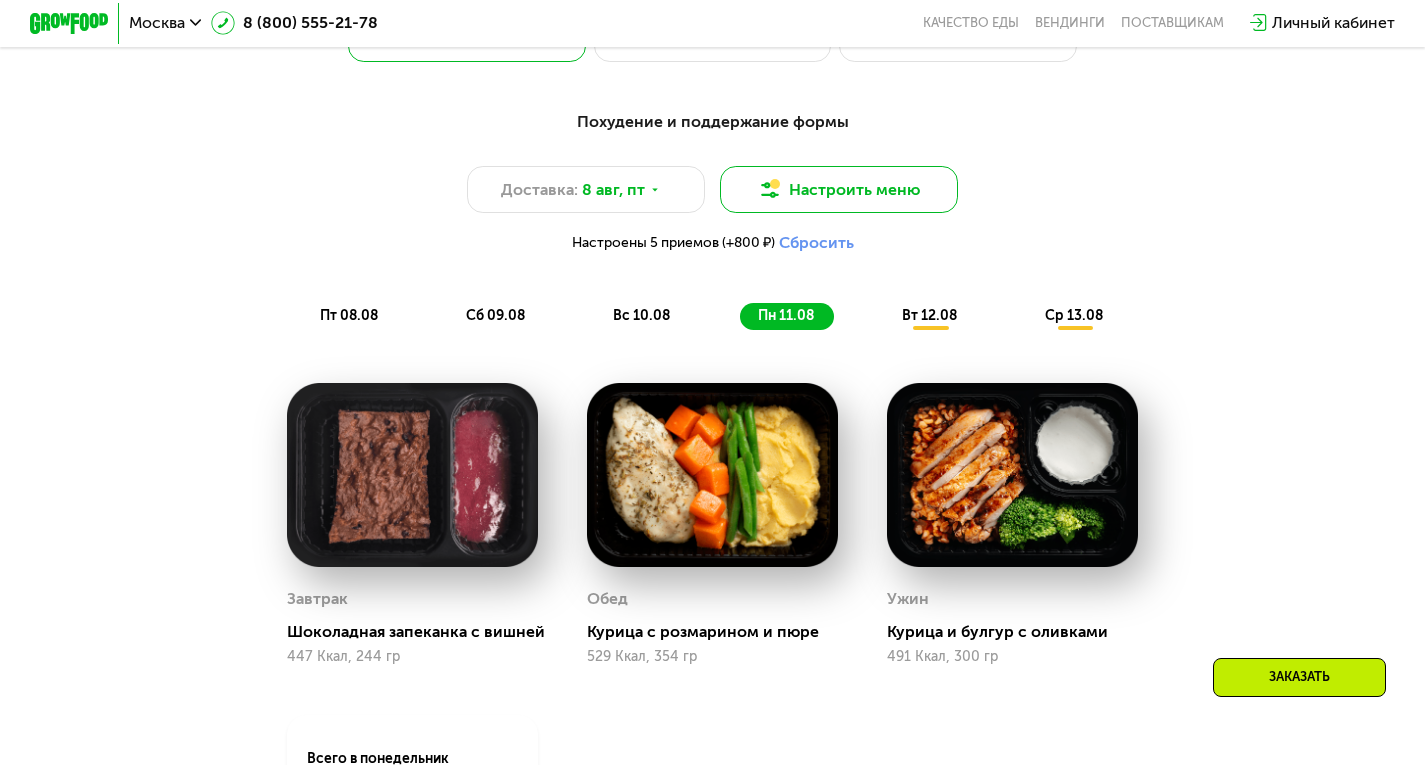 click on "Настроить меню" at bounding box center (839, 190) 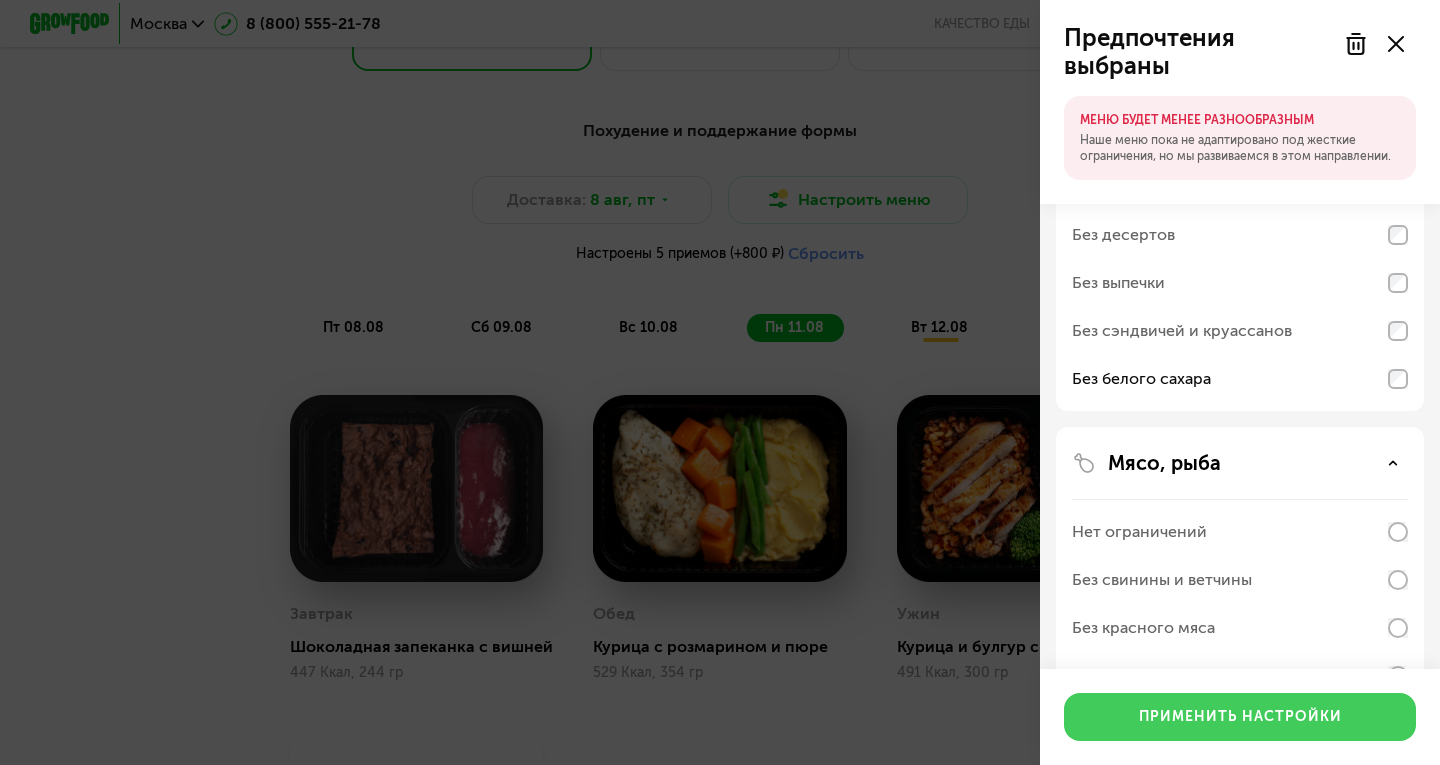 scroll, scrollTop: 200, scrollLeft: 0, axis: vertical 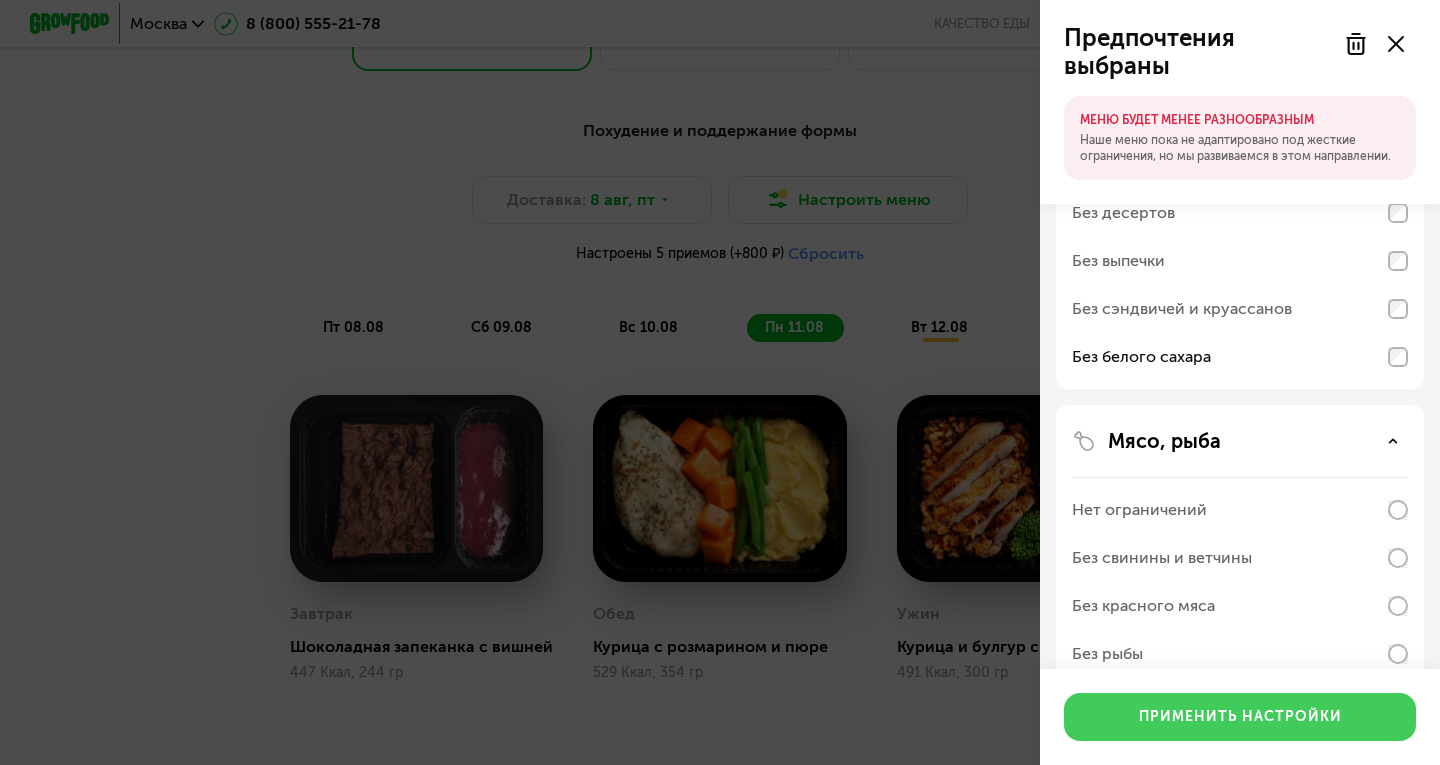 click on "Применить настройки" at bounding box center (1240, 717) 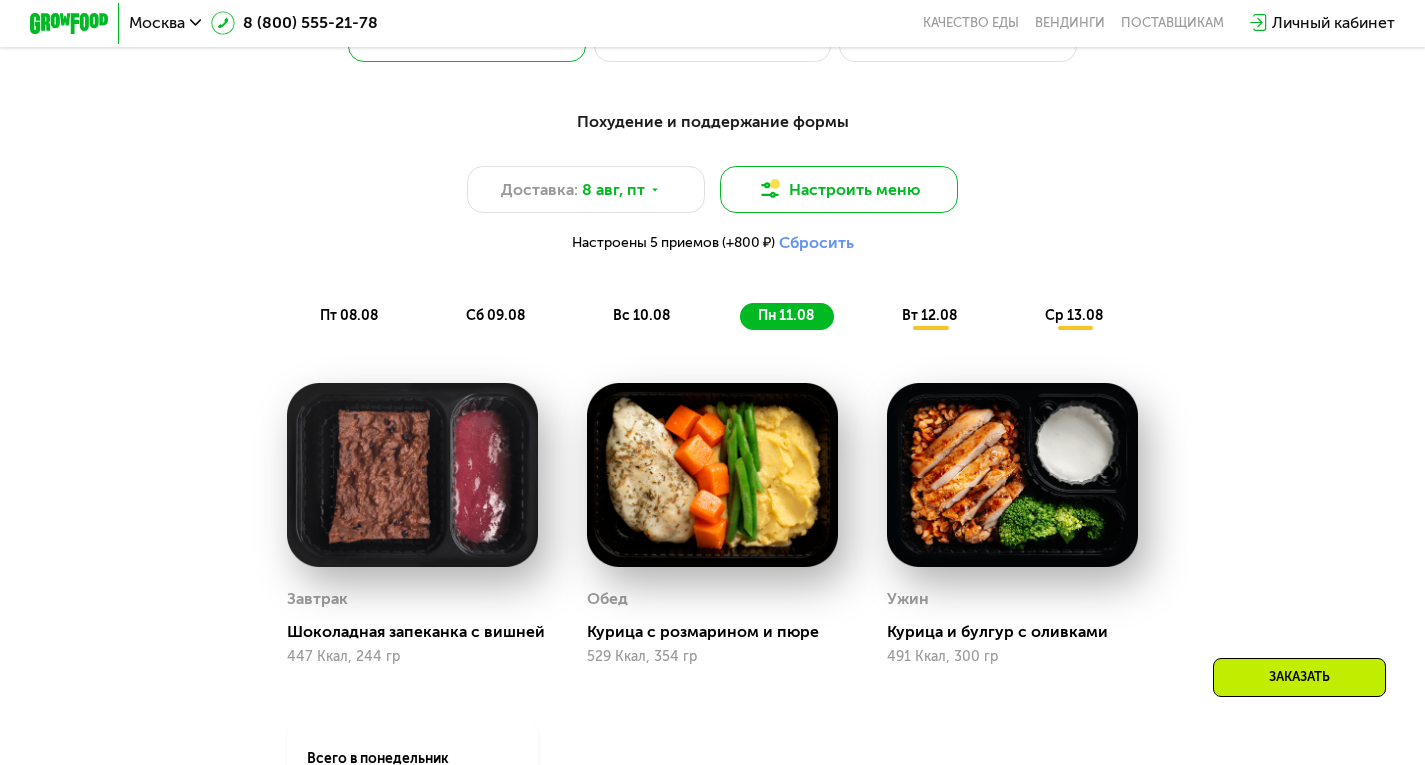 click on "Настроить меню" at bounding box center [839, 190] 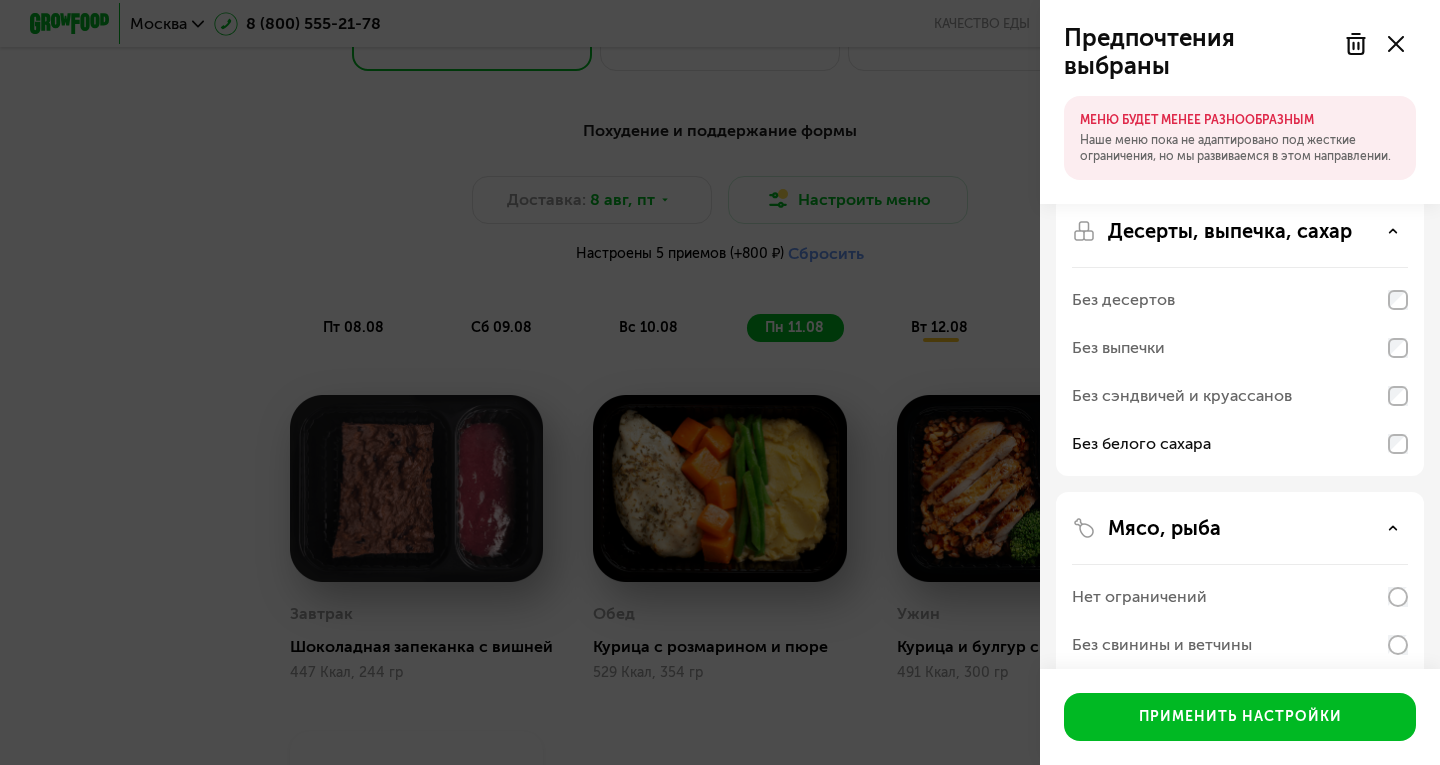 scroll, scrollTop: 100, scrollLeft: 0, axis: vertical 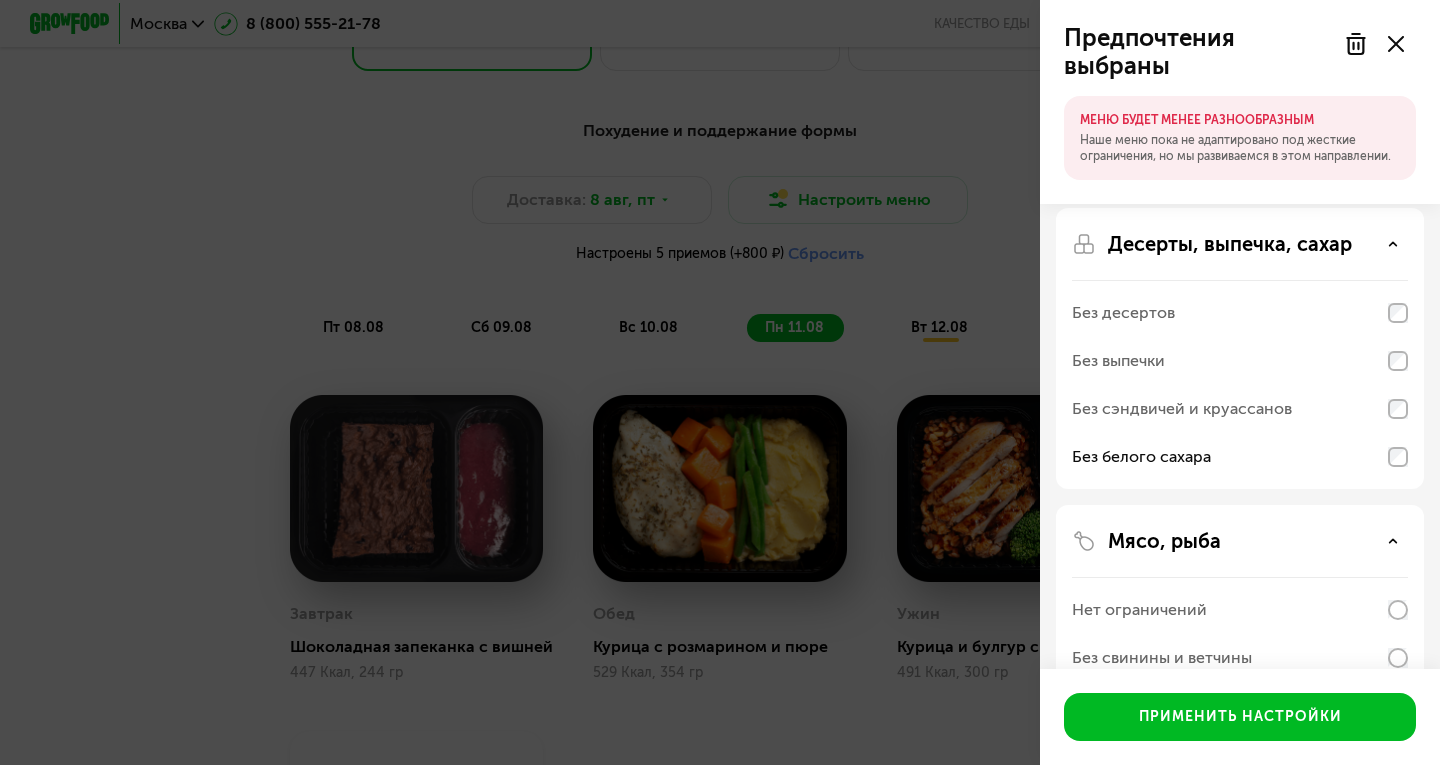 click on "Наше меню пока не адаптировано под жесткие ограничения, но мы развиваемся в этом направлении." at bounding box center [1240, 148] 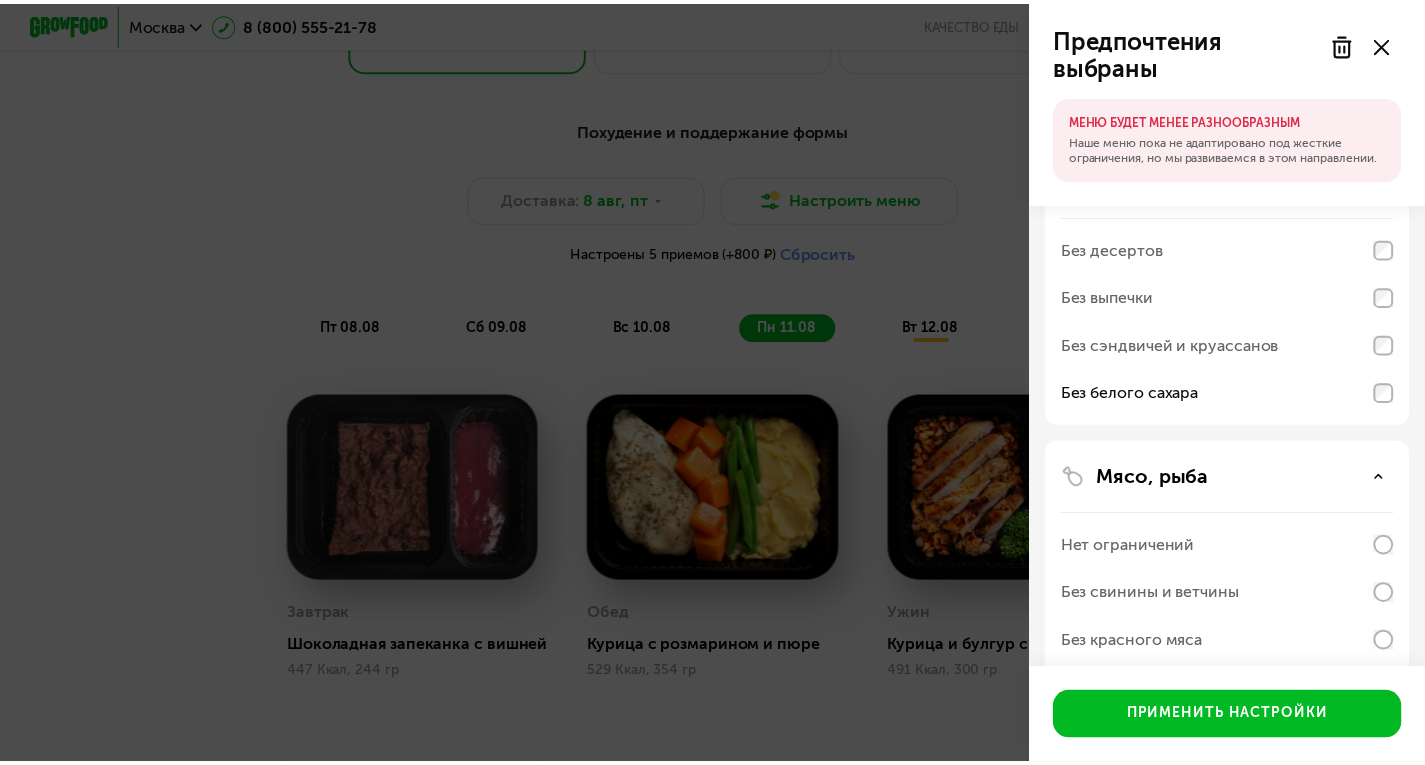 scroll, scrollTop: 0, scrollLeft: 0, axis: both 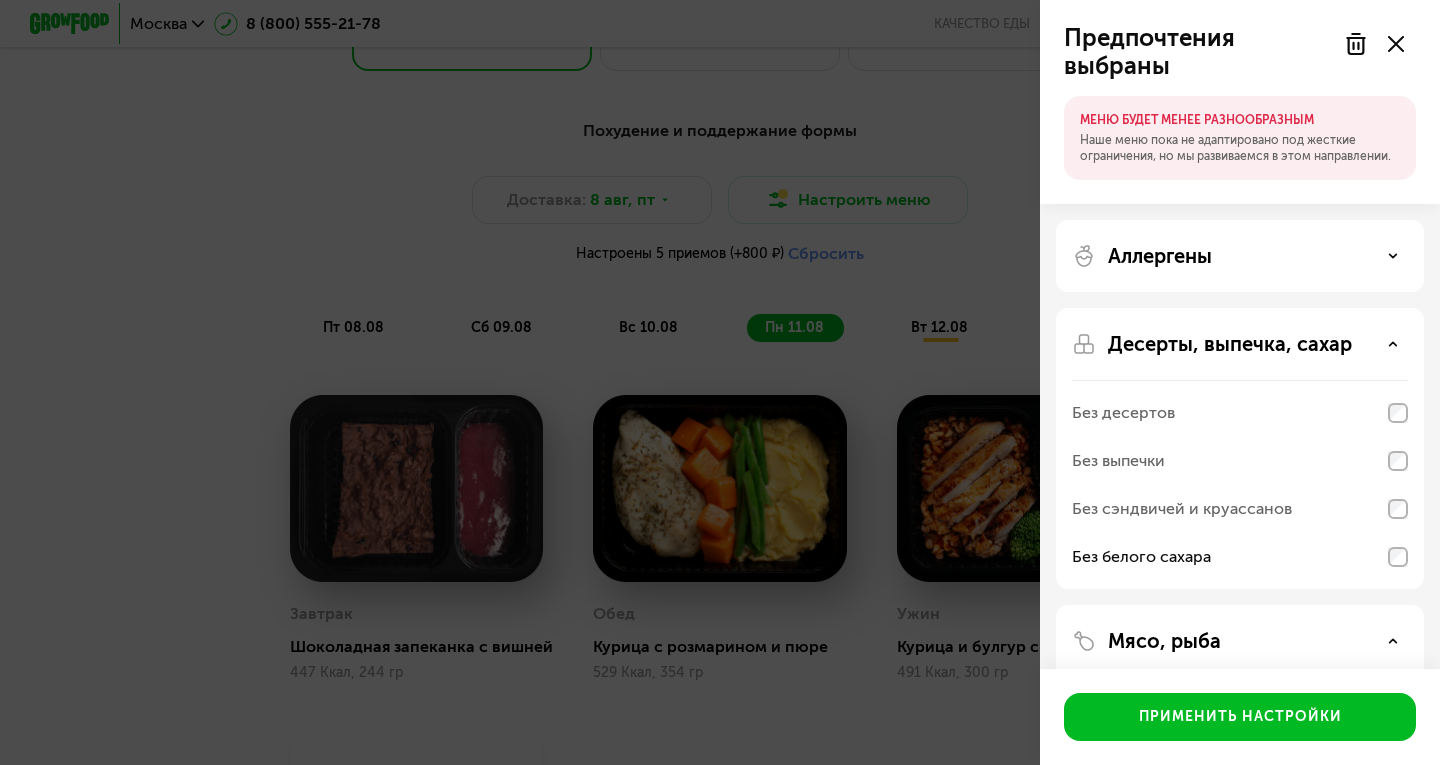 click on "Без десертов" 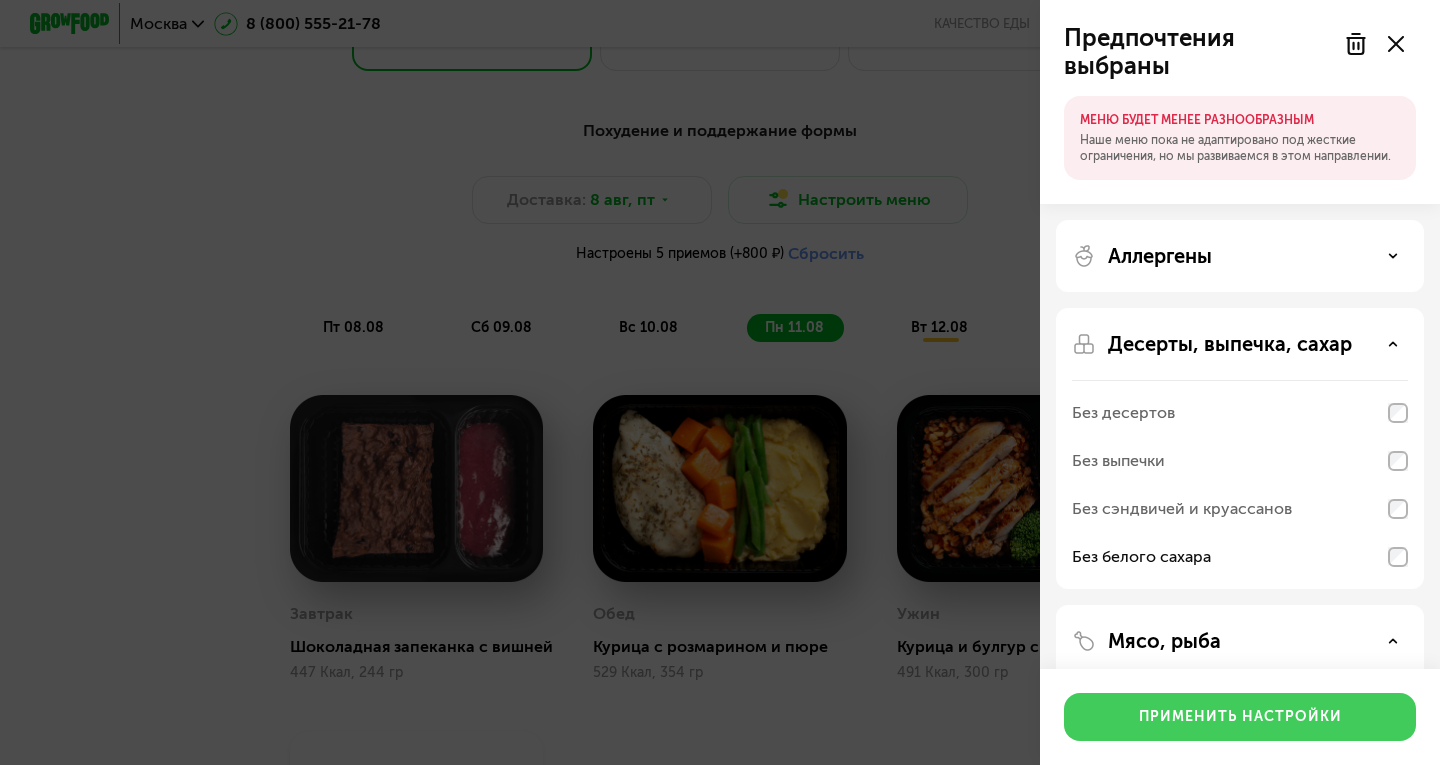 click on "Применить настройки" at bounding box center (1240, 717) 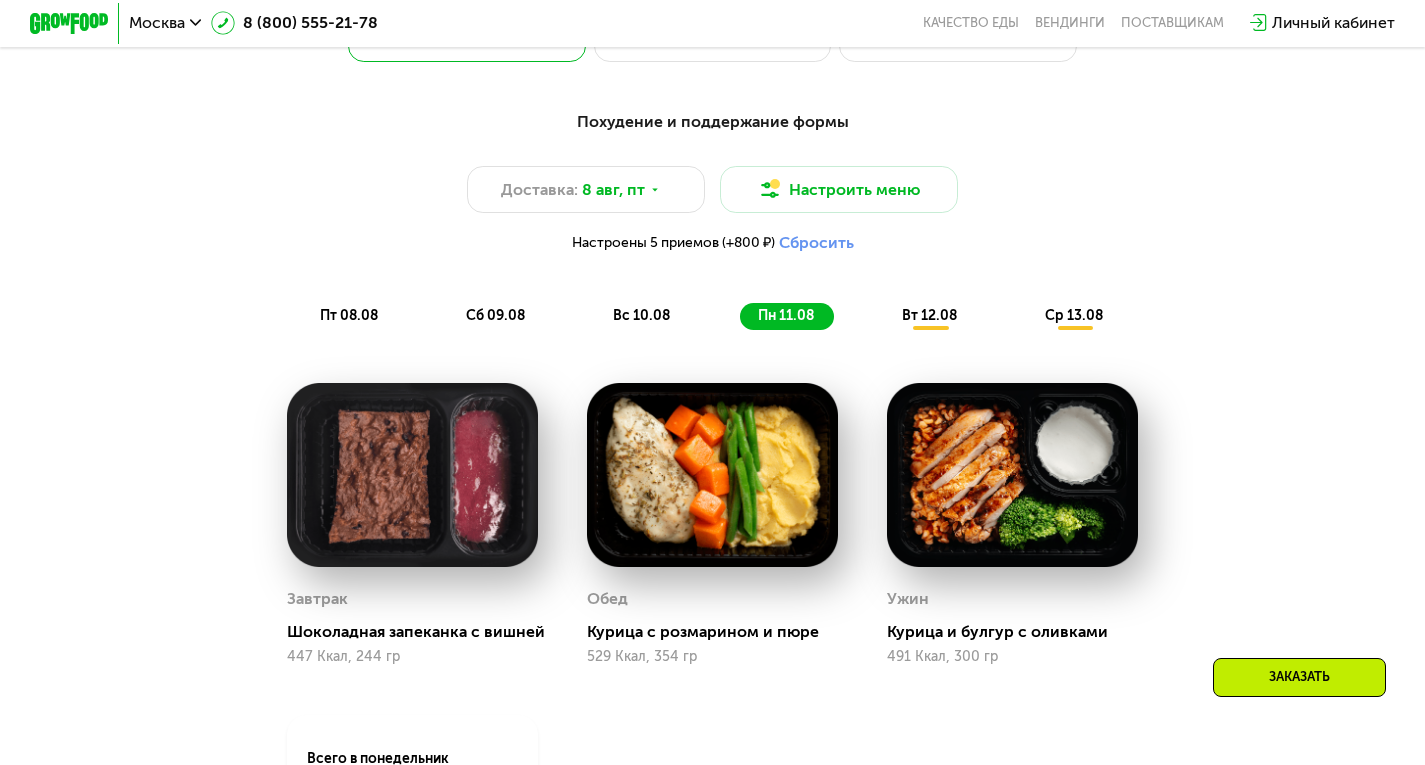 click on "пт 08.08" at bounding box center [349, 315] 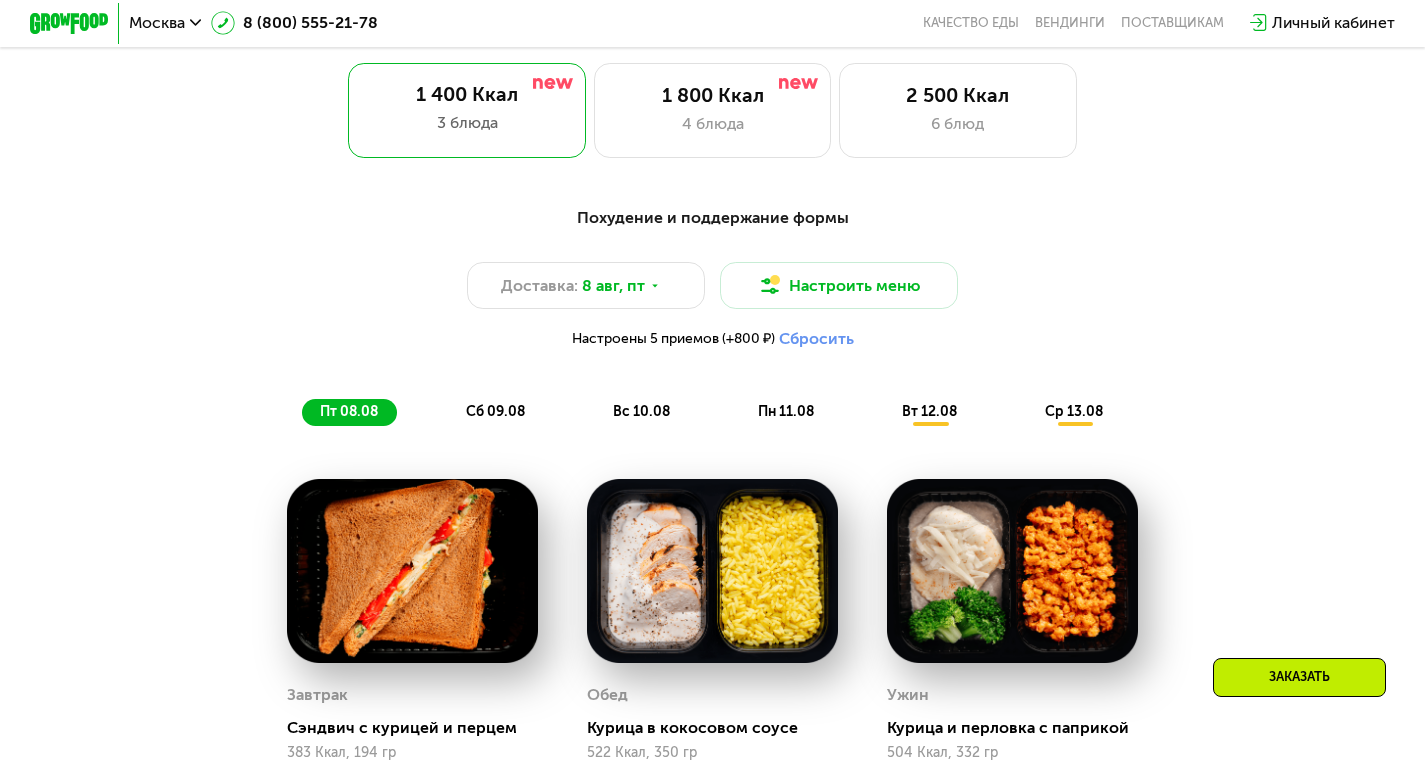 scroll, scrollTop: 897, scrollLeft: 0, axis: vertical 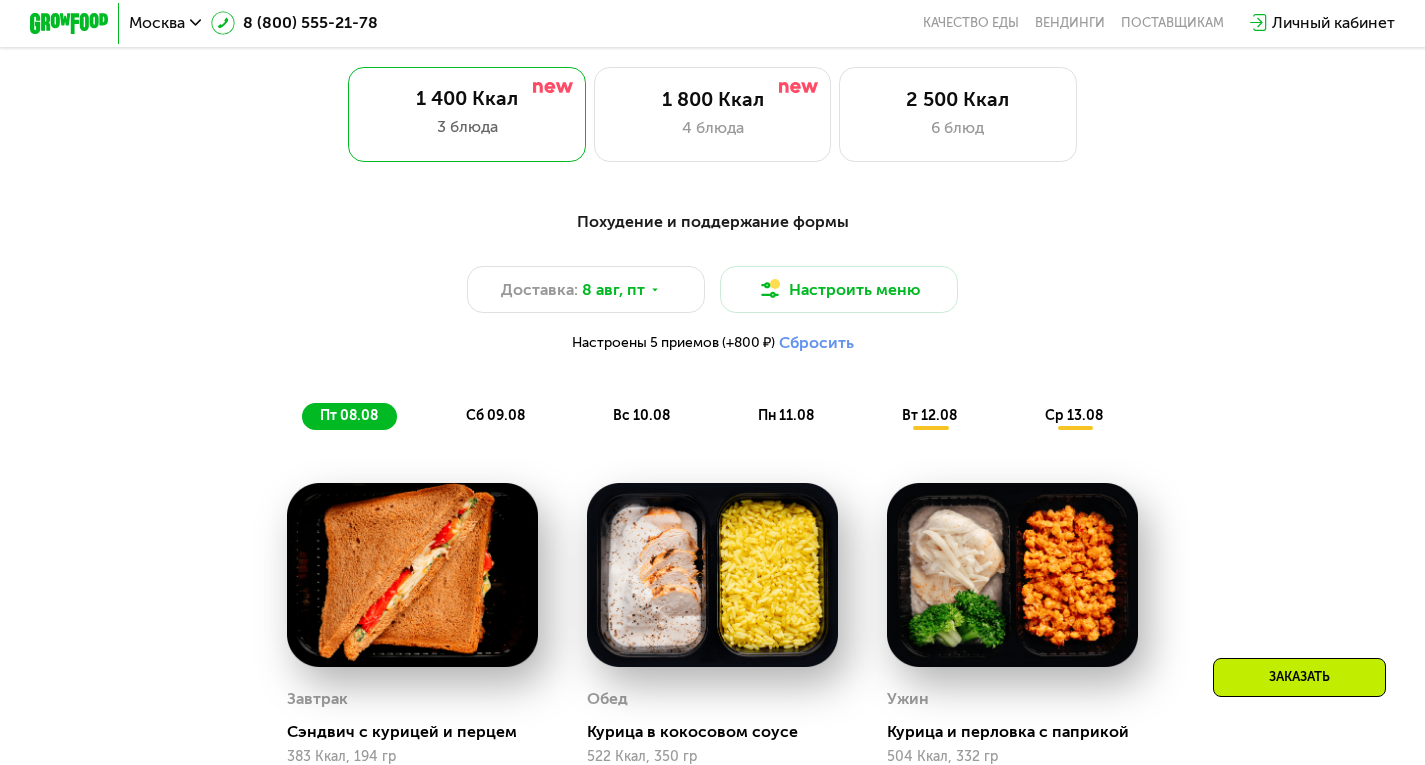 click on "сб 09.08" at bounding box center (495, 415) 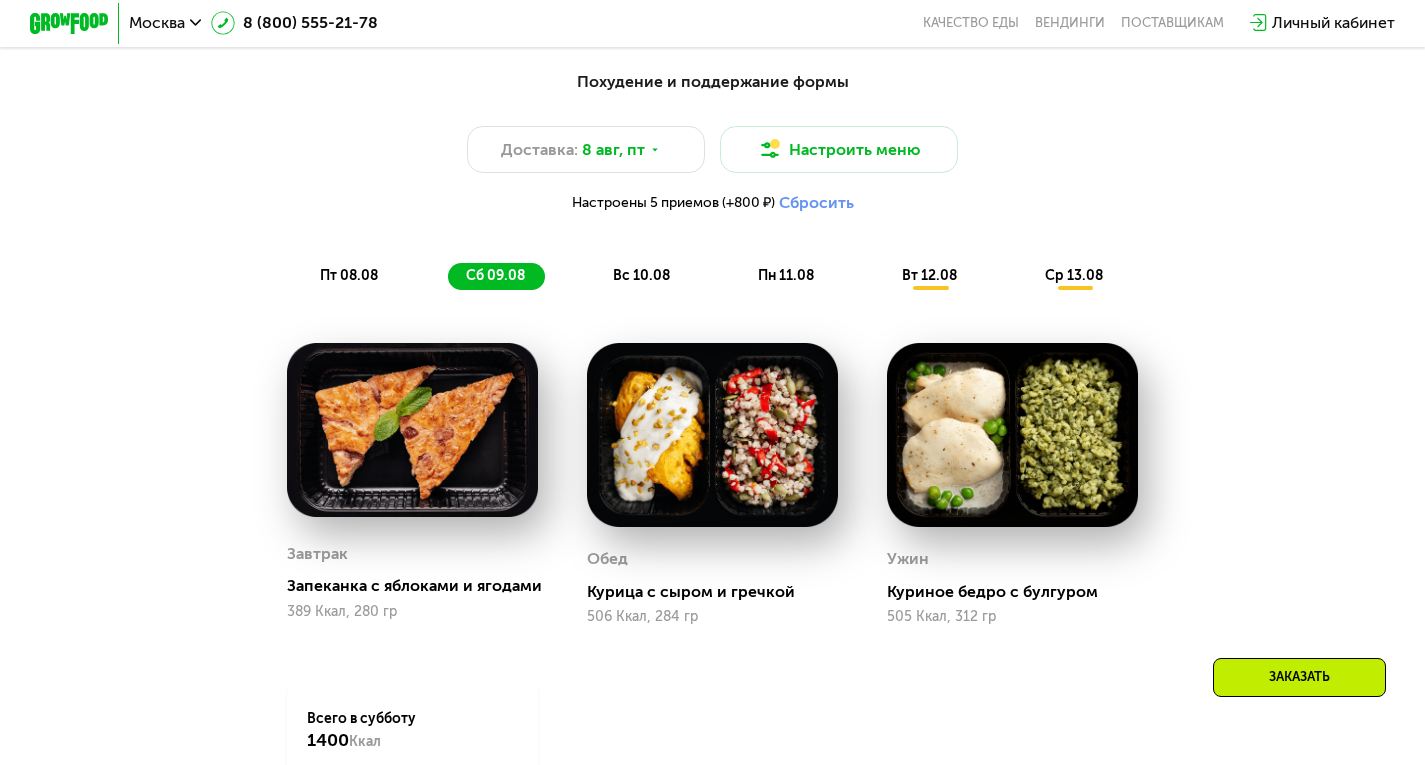 scroll, scrollTop: 1097, scrollLeft: 0, axis: vertical 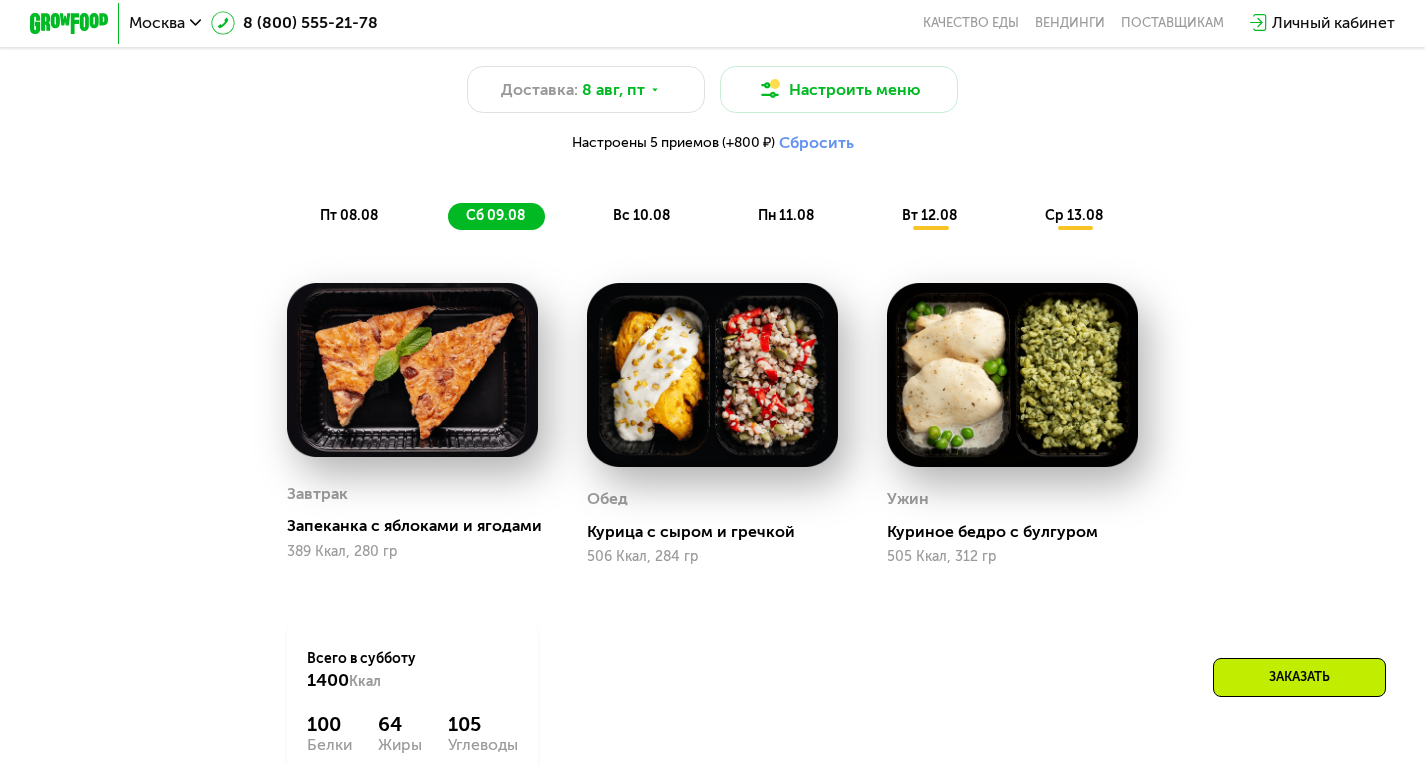 click on "вс 10.08" at bounding box center [641, 215] 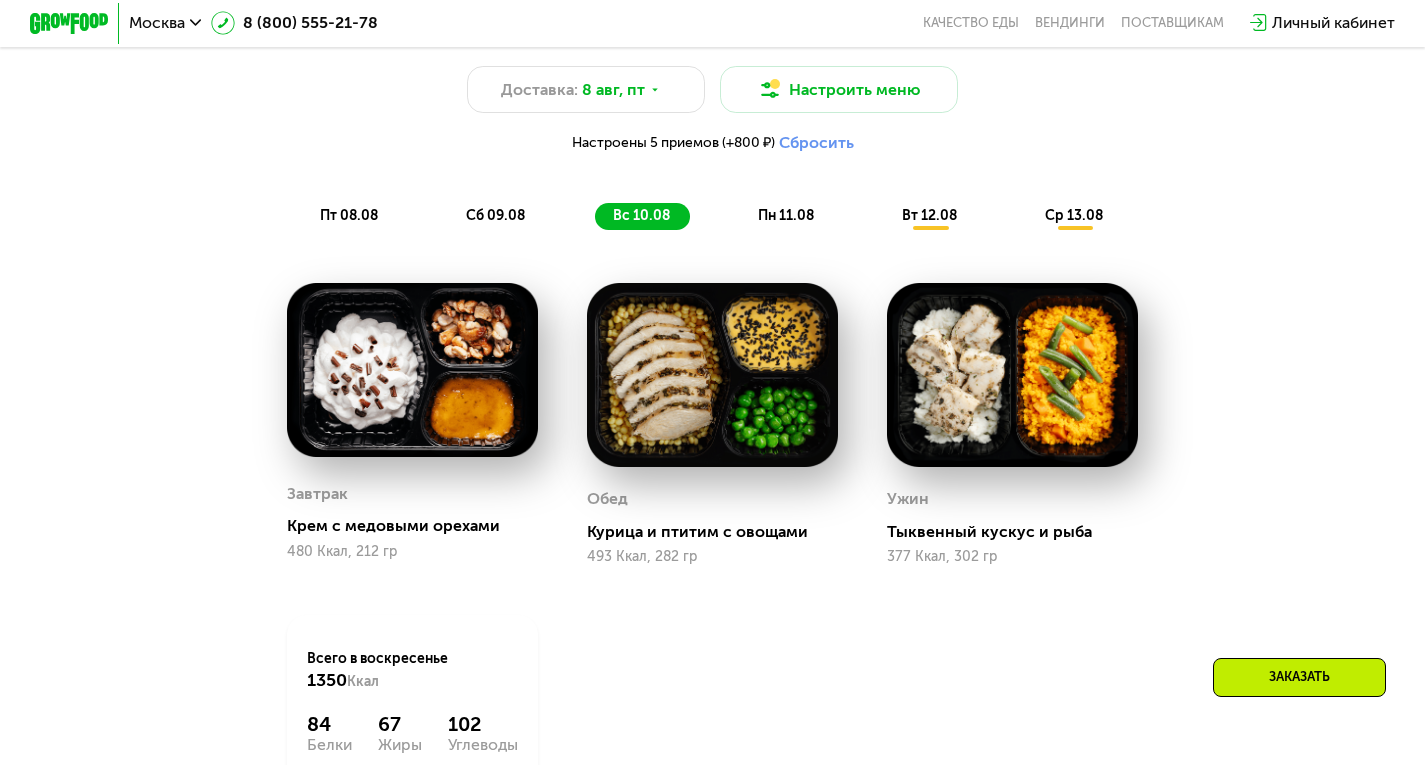 click on "пн 11.08" at bounding box center (786, 215) 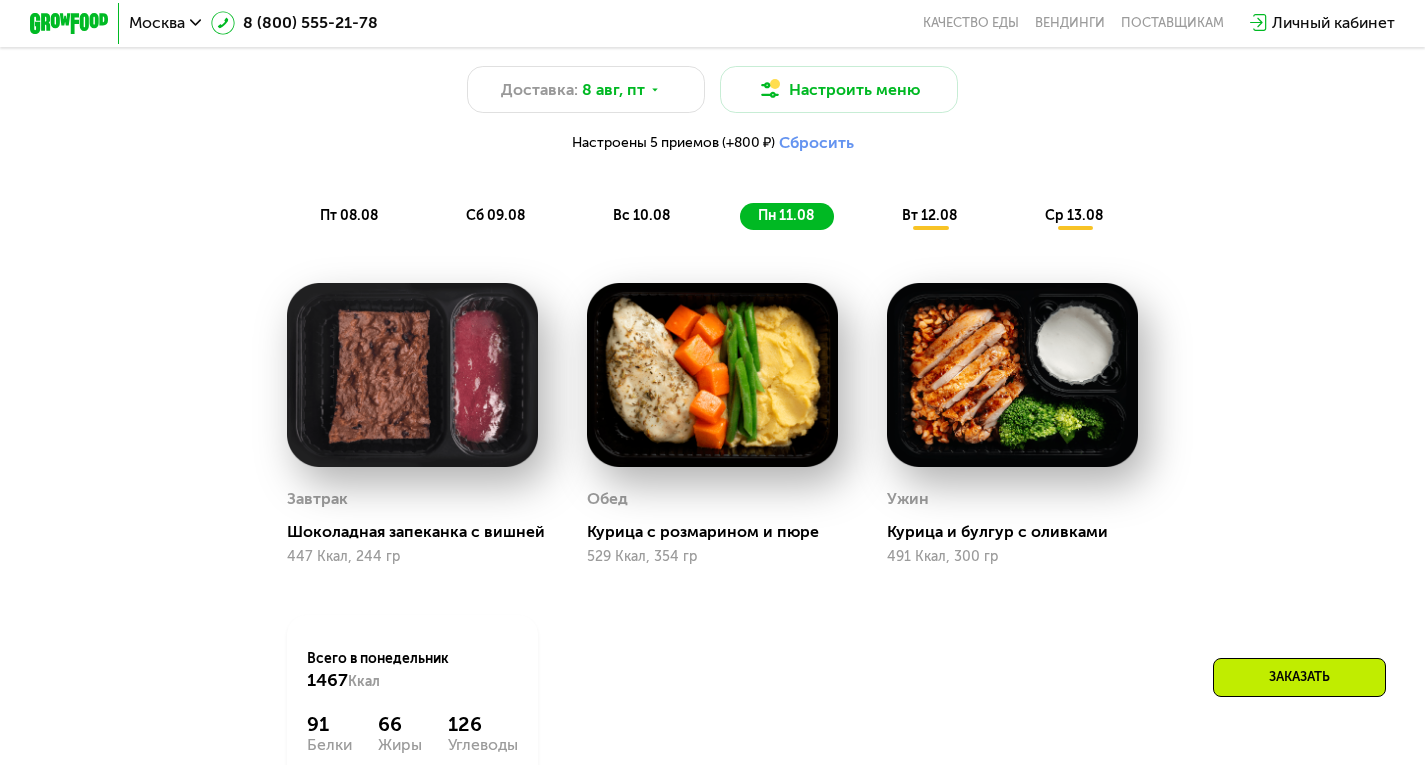 click on "вт 12.08" at bounding box center [929, 215] 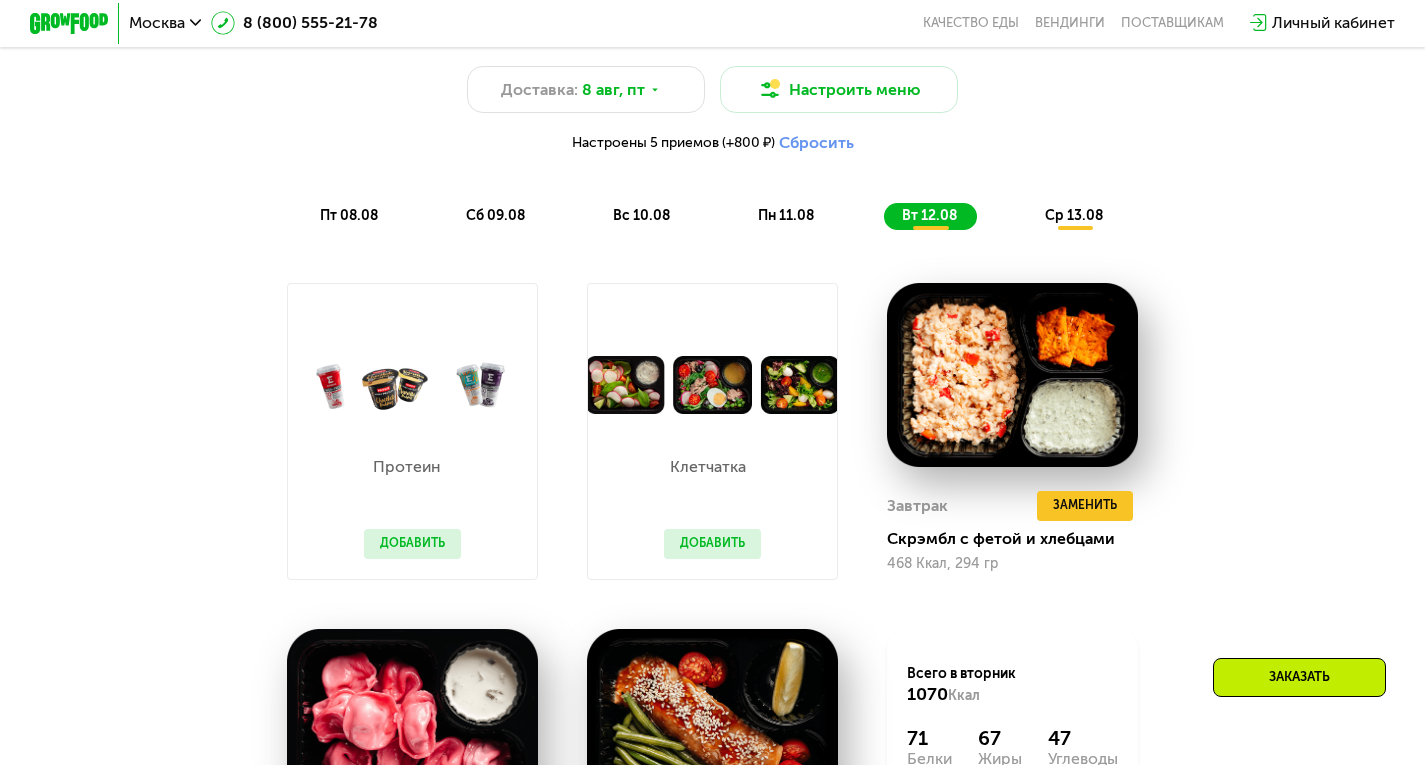 click on "ср 13.08" at bounding box center (1074, 215) 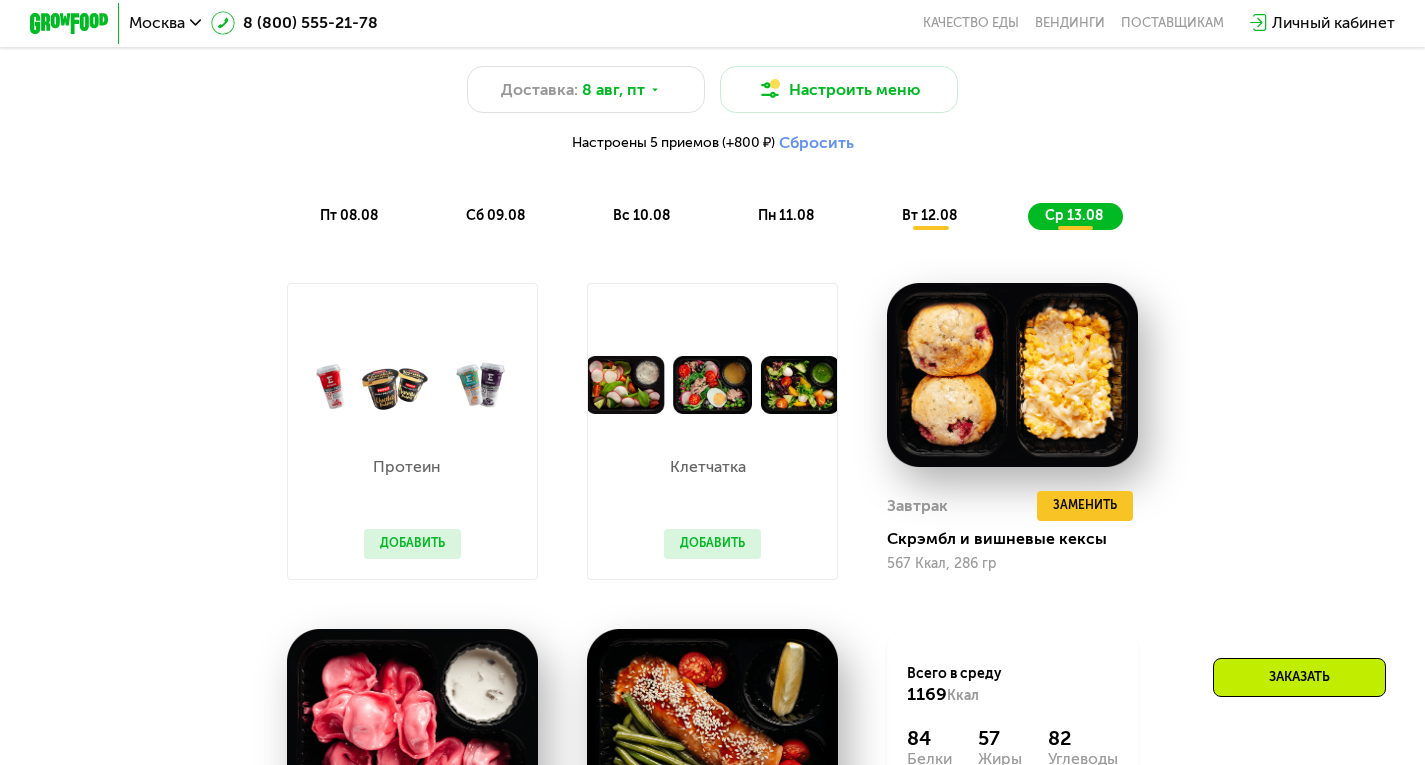 click on "пт 08.08" 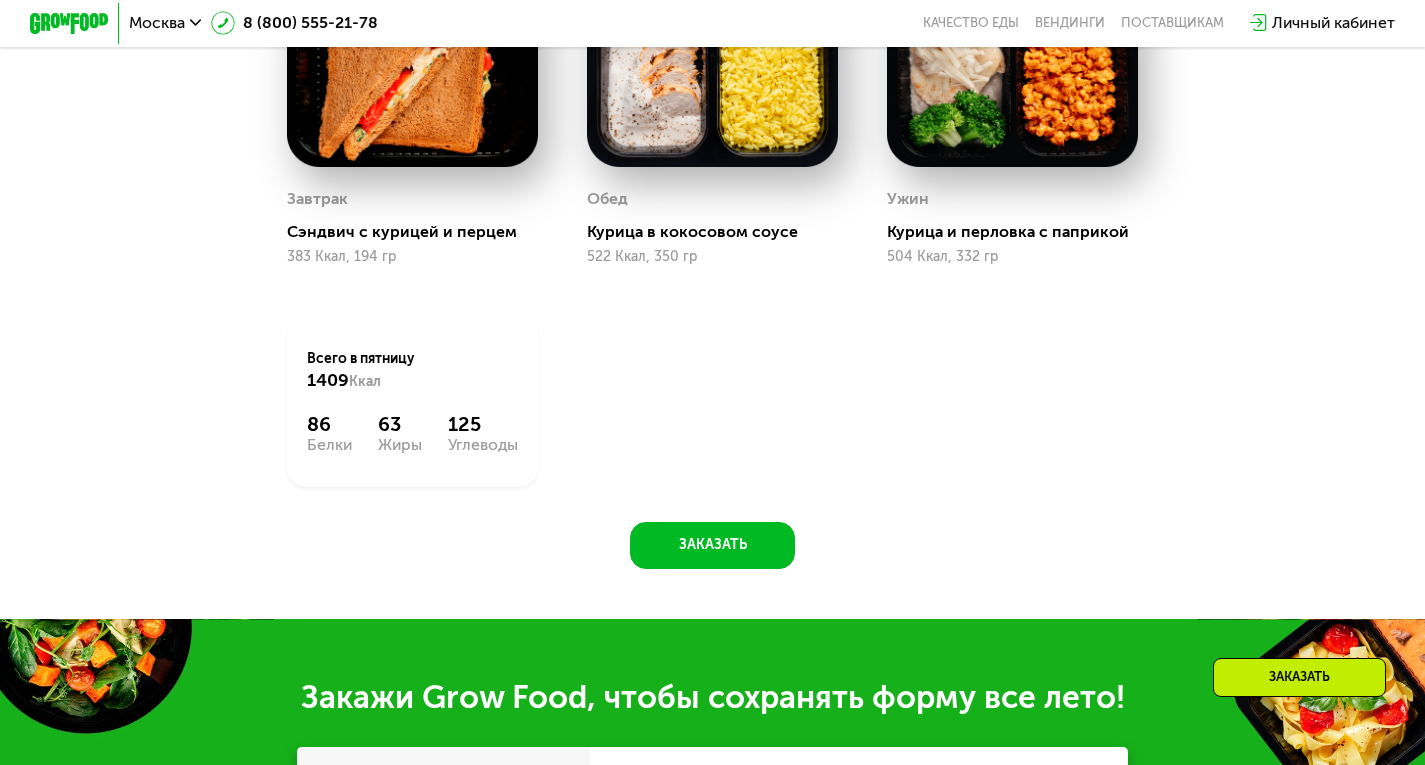 scroll, scrollTop: 997, scrollLeft: 0, axis: vertical 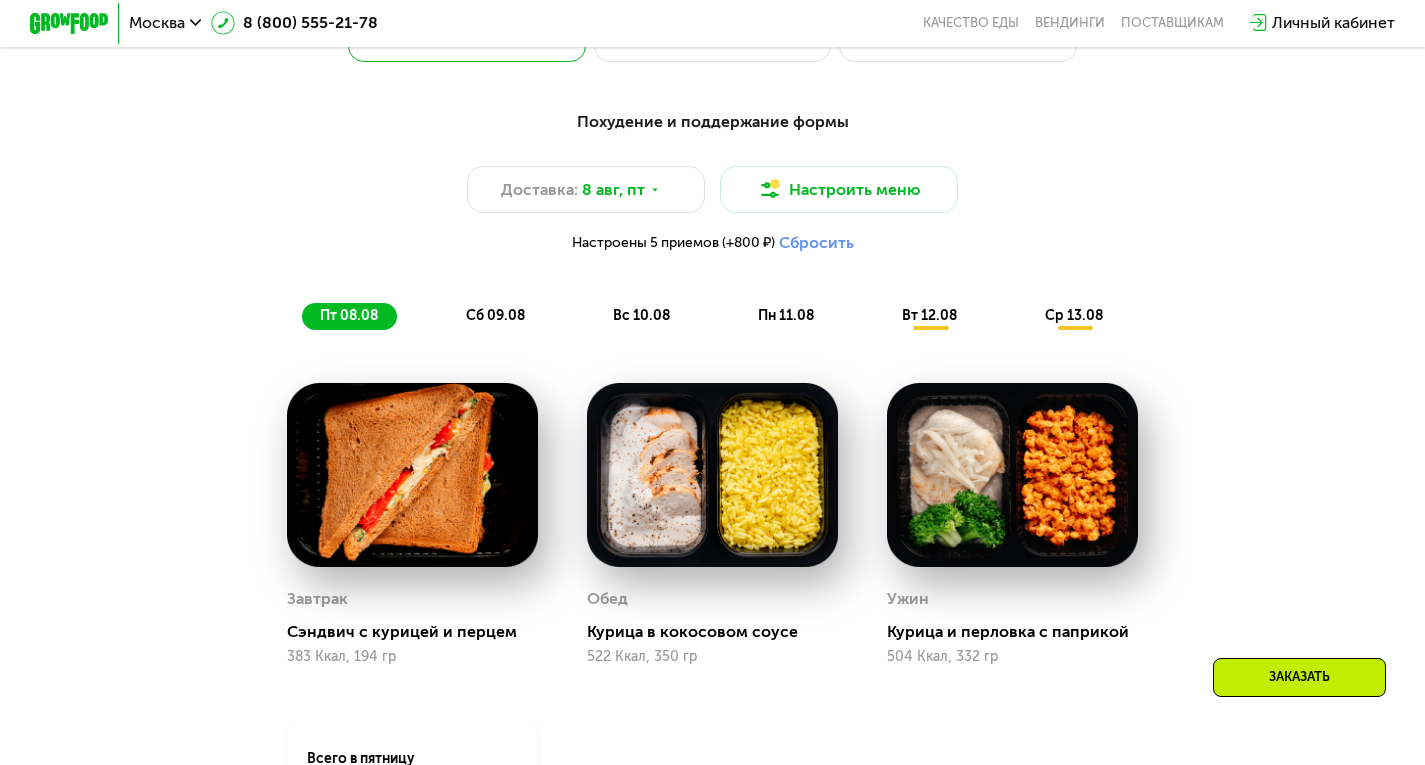 drag, startPoint x: 1063, startPoint y: 328, endPoint x: 1028, endPoint y: 329, distance: 35.014282 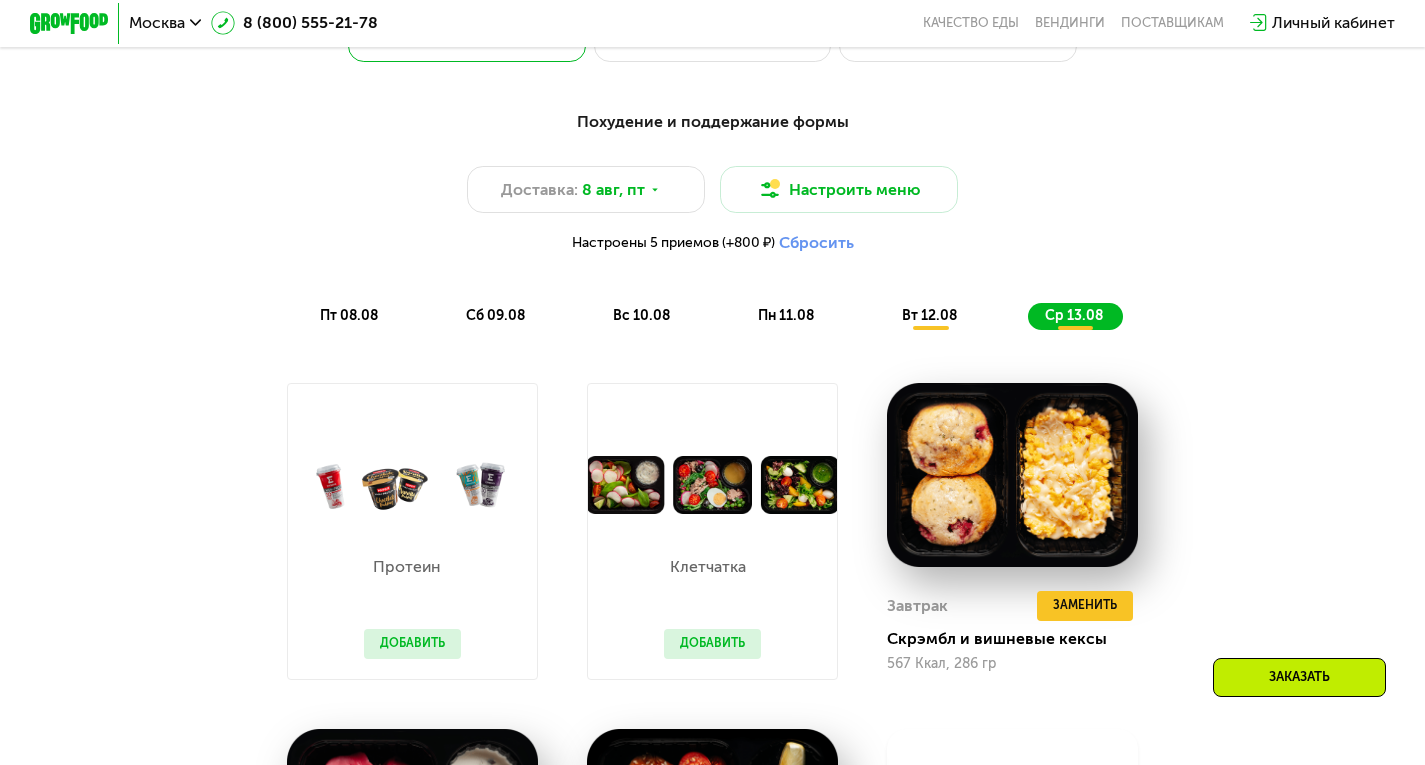 click on "сб 09.08" 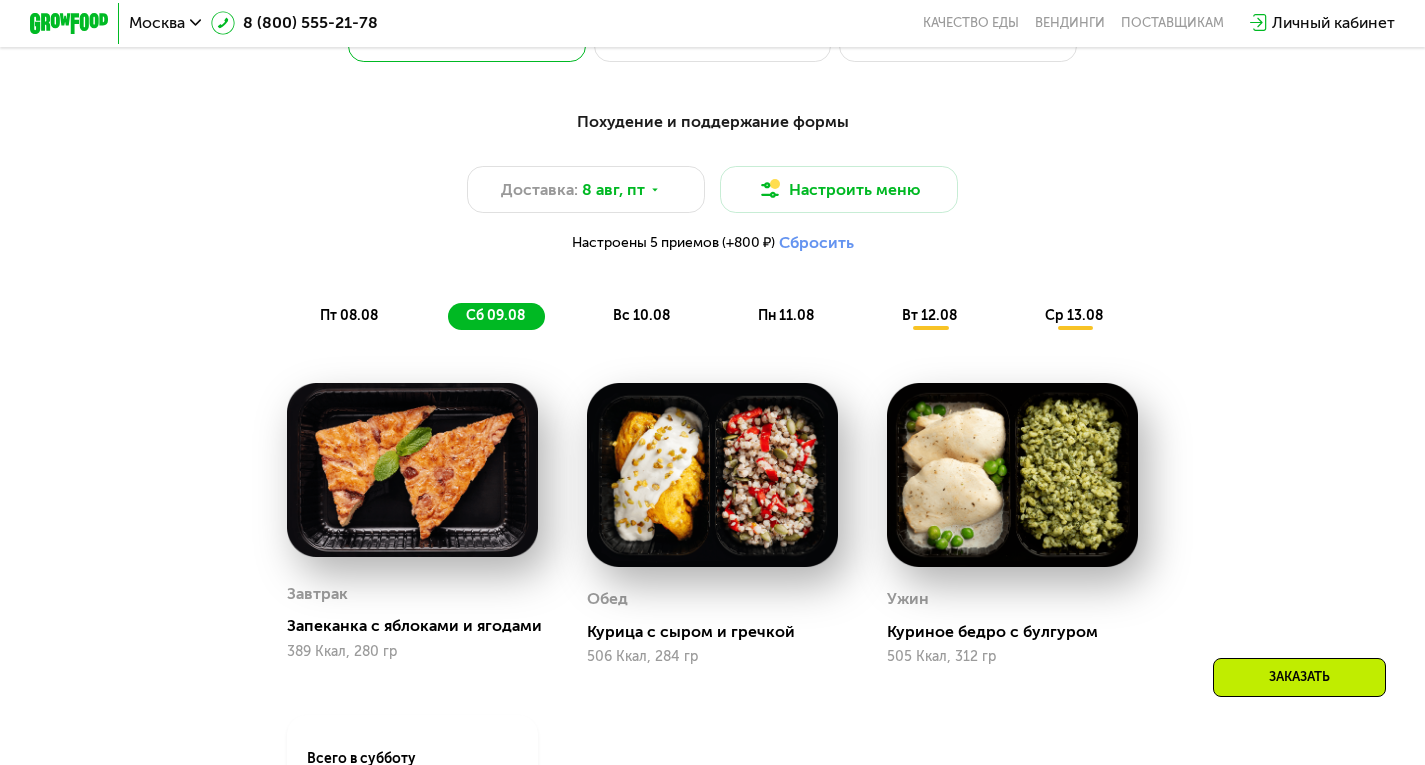 click on "вс 10.08" at bounding box center [641, 315] 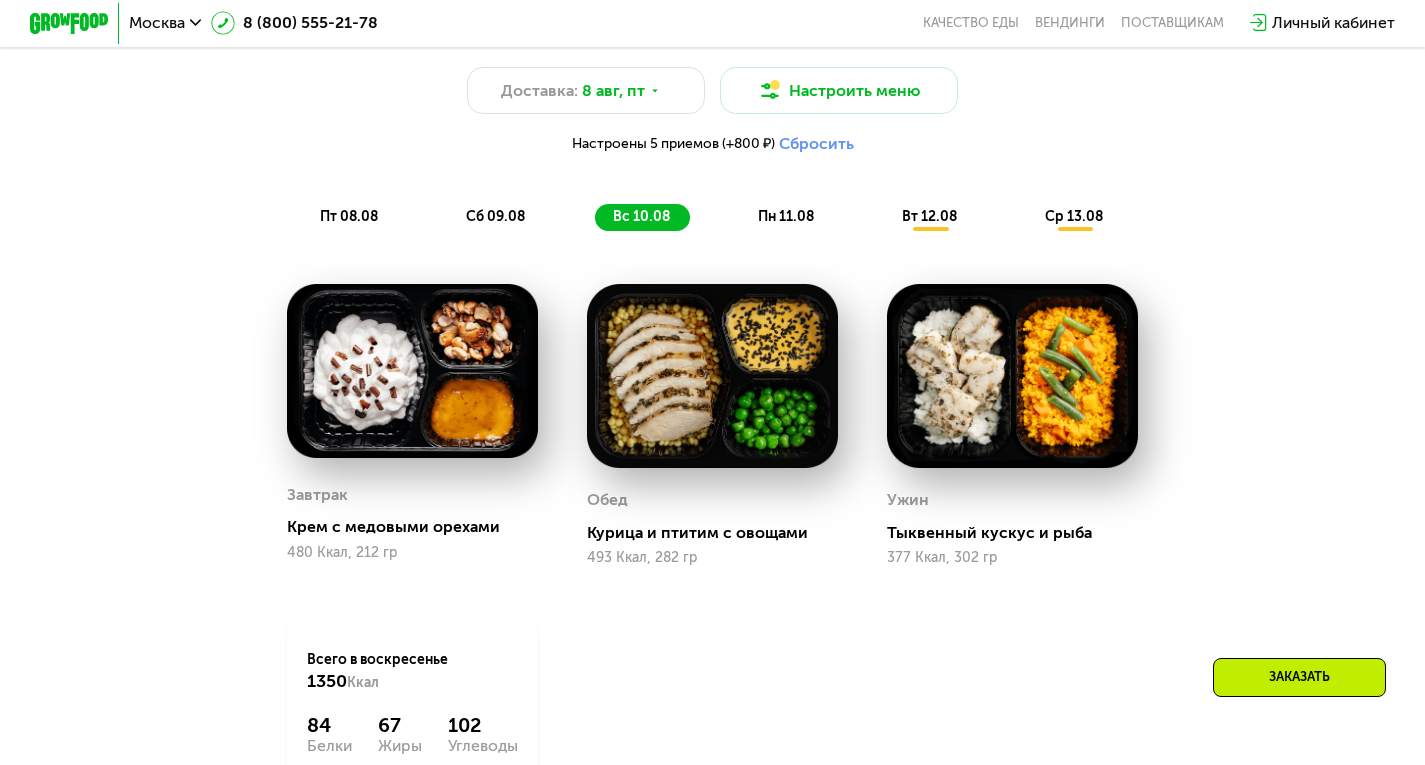 scroll, scrollTop: 1097, scrollLeft: 0, axis: vertical 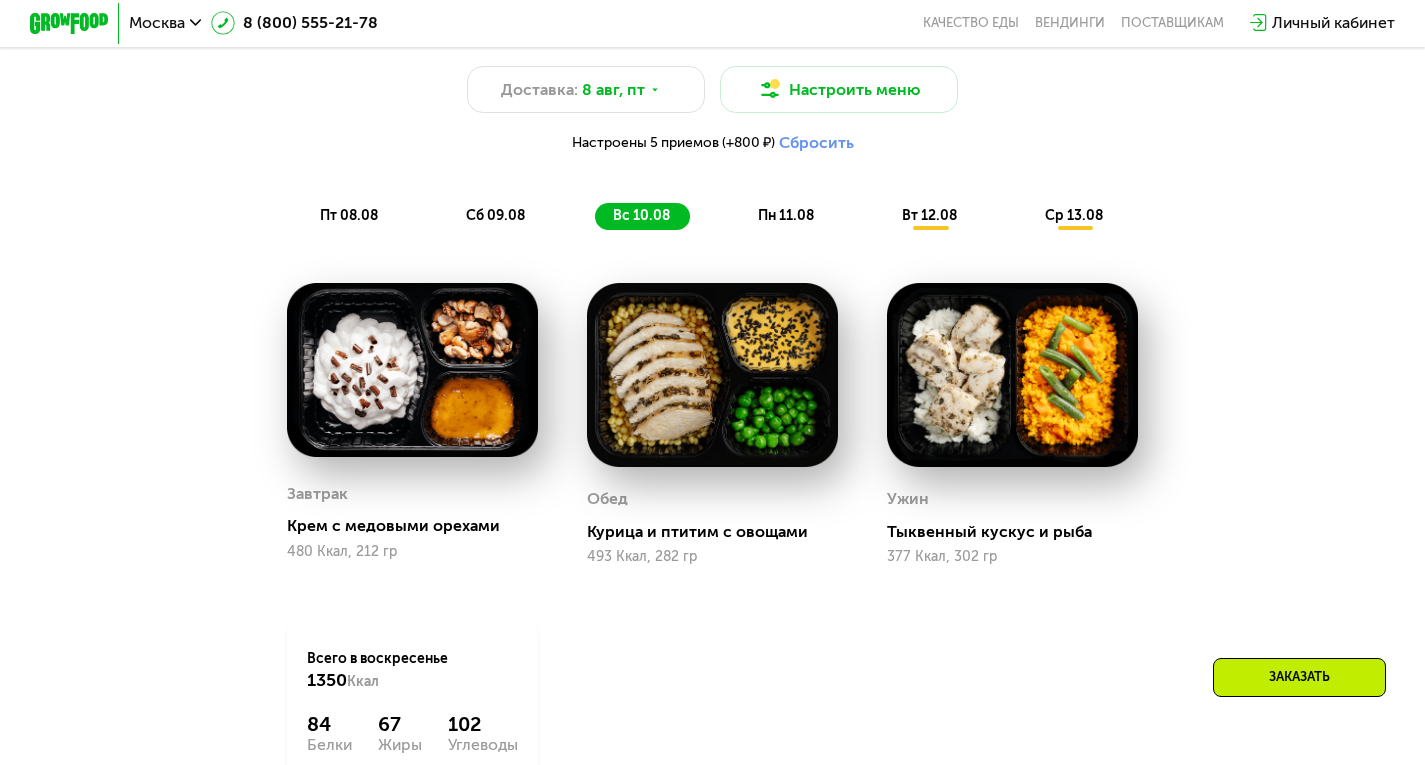 click at bounding box center (1012, 375) 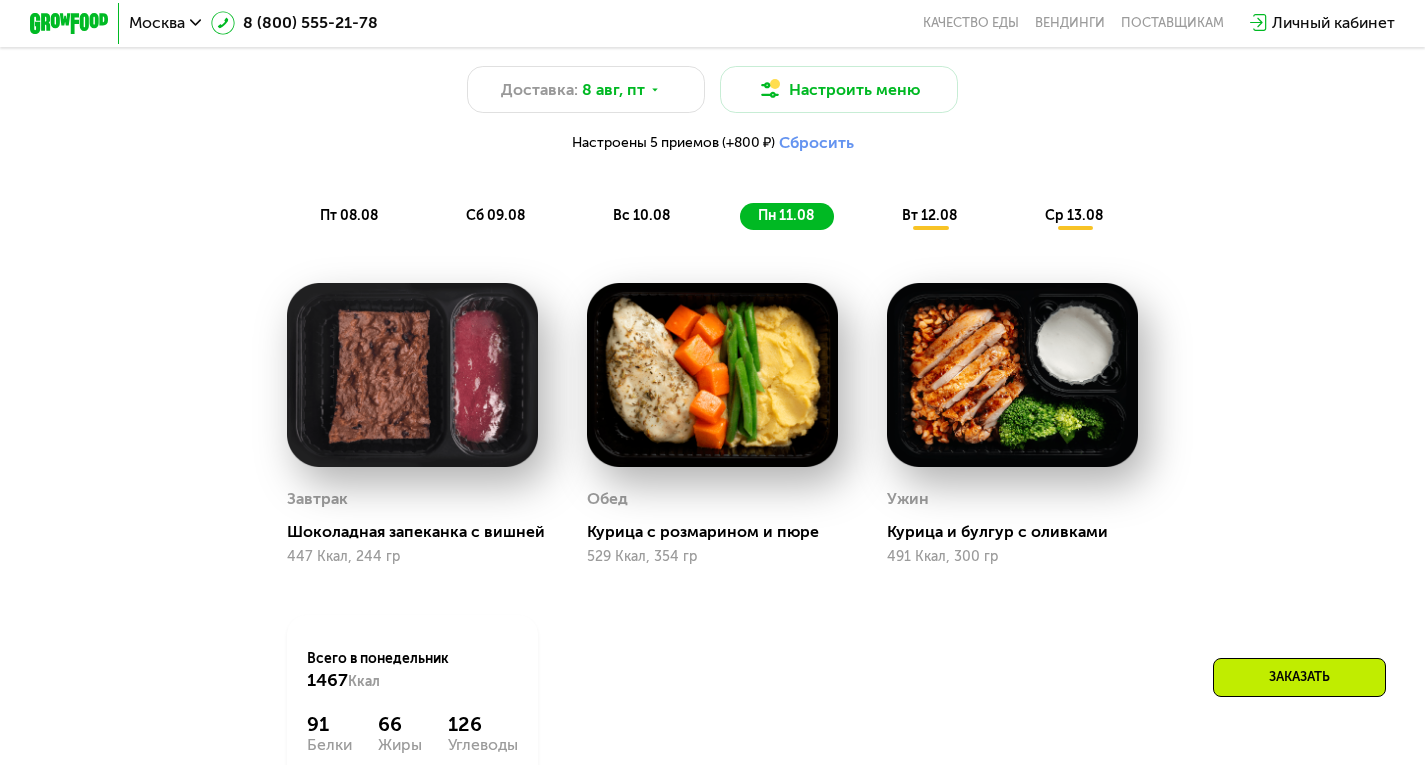 click on "вт 12.08" at bounding box center [929, 215] 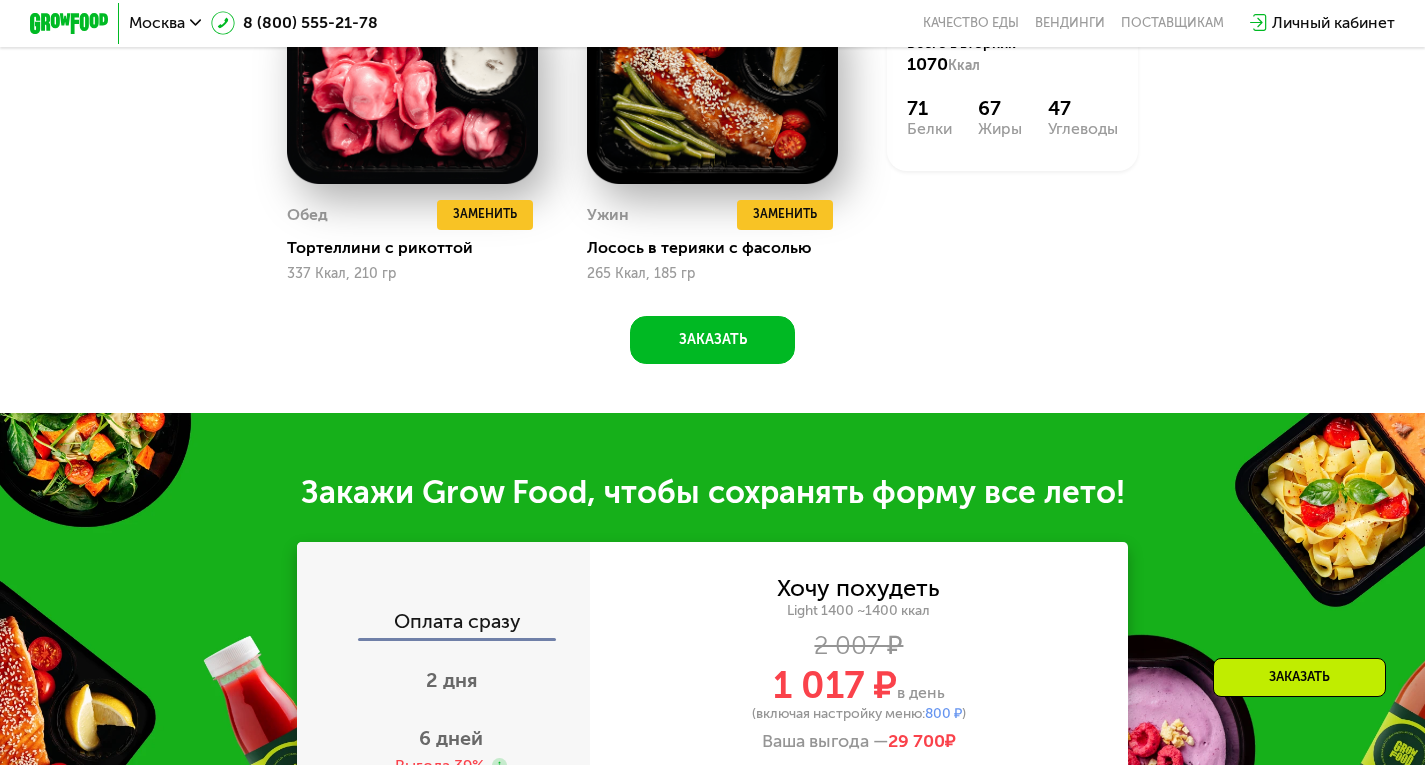 scroll, scrollTop: 1897, scrollLeft: 0, axis: vertical 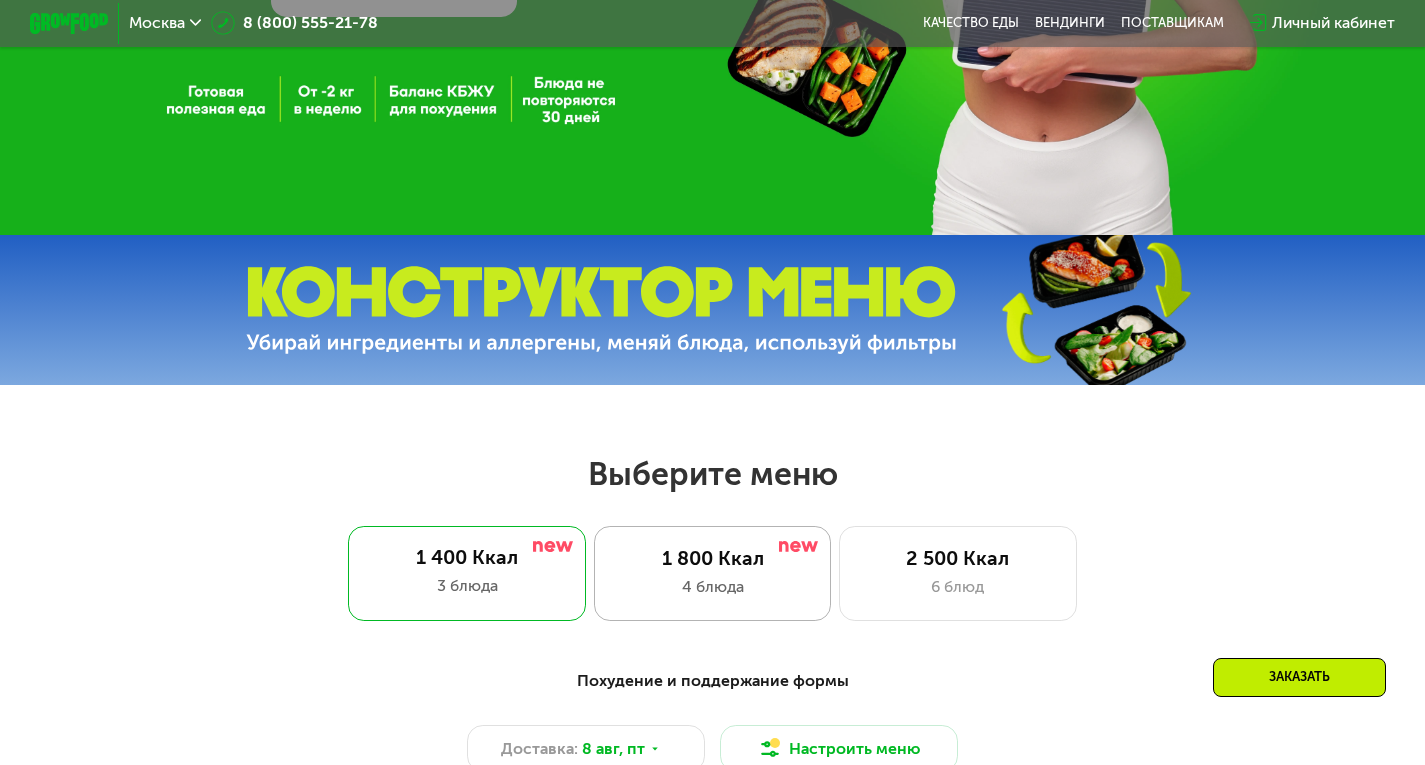 click on "1 800 Ккал" at bounding box center (713, 559) 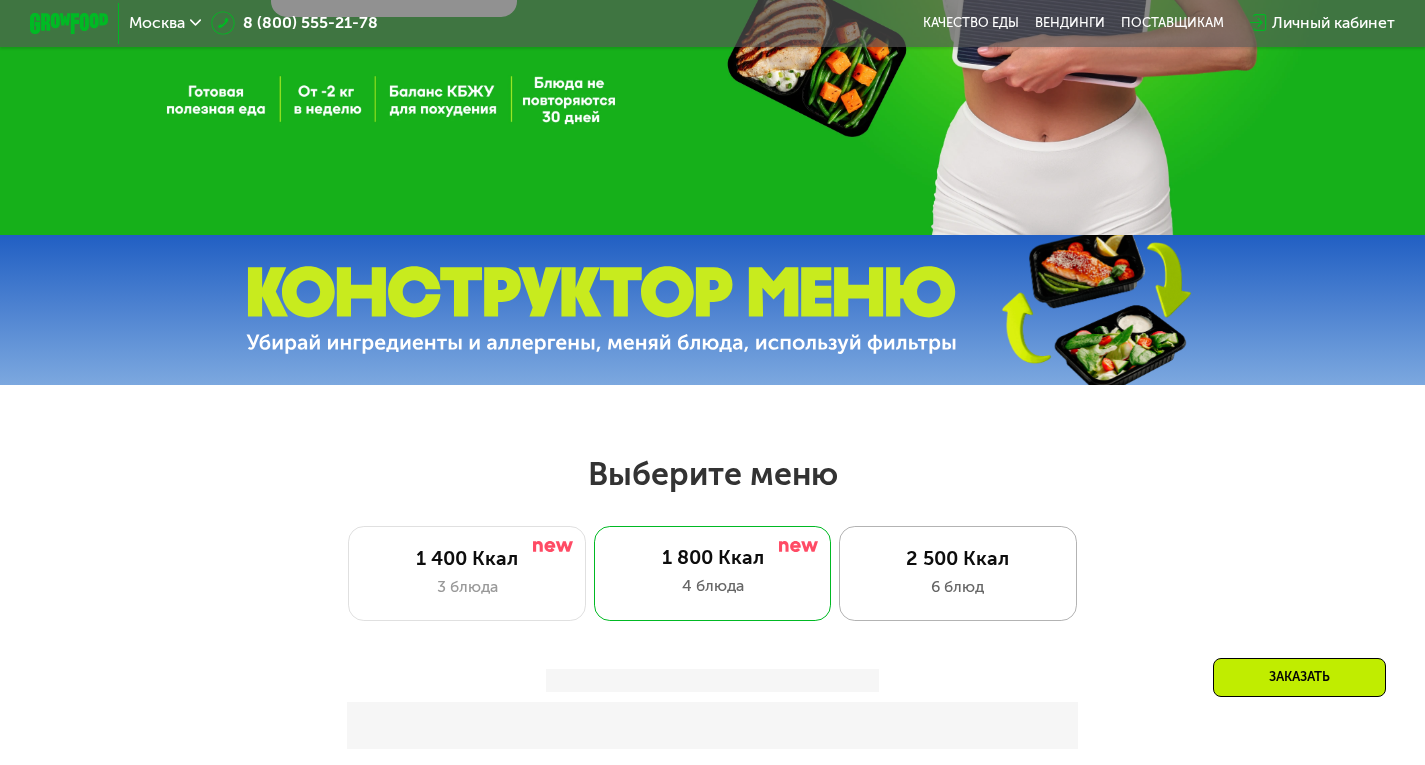 click on "2 500 Ккал" at bounding box center [958, 559] 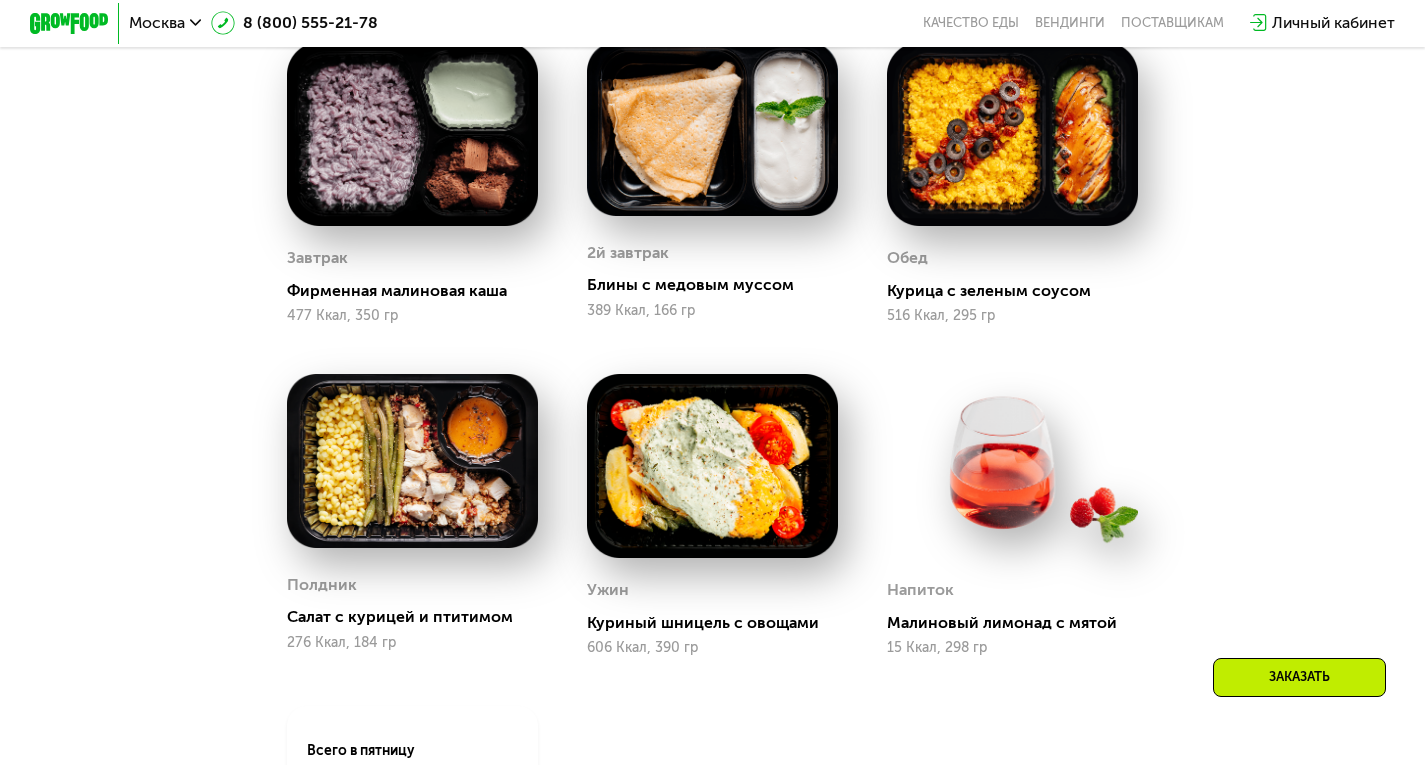 scroll, scrollTop: 1138, scrollLeft: 0, axis: vertical 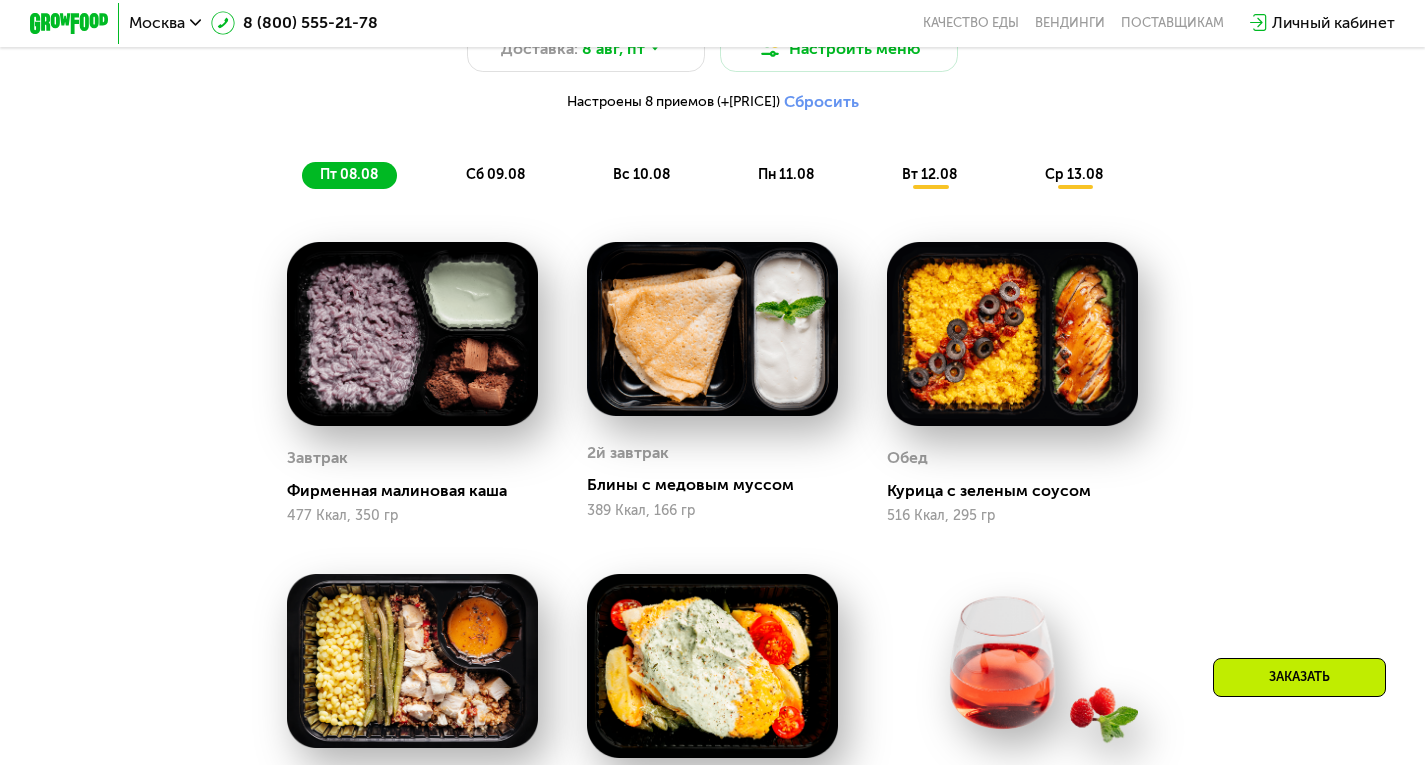 click on "сб 09.08" at bounding box center [495, 174] 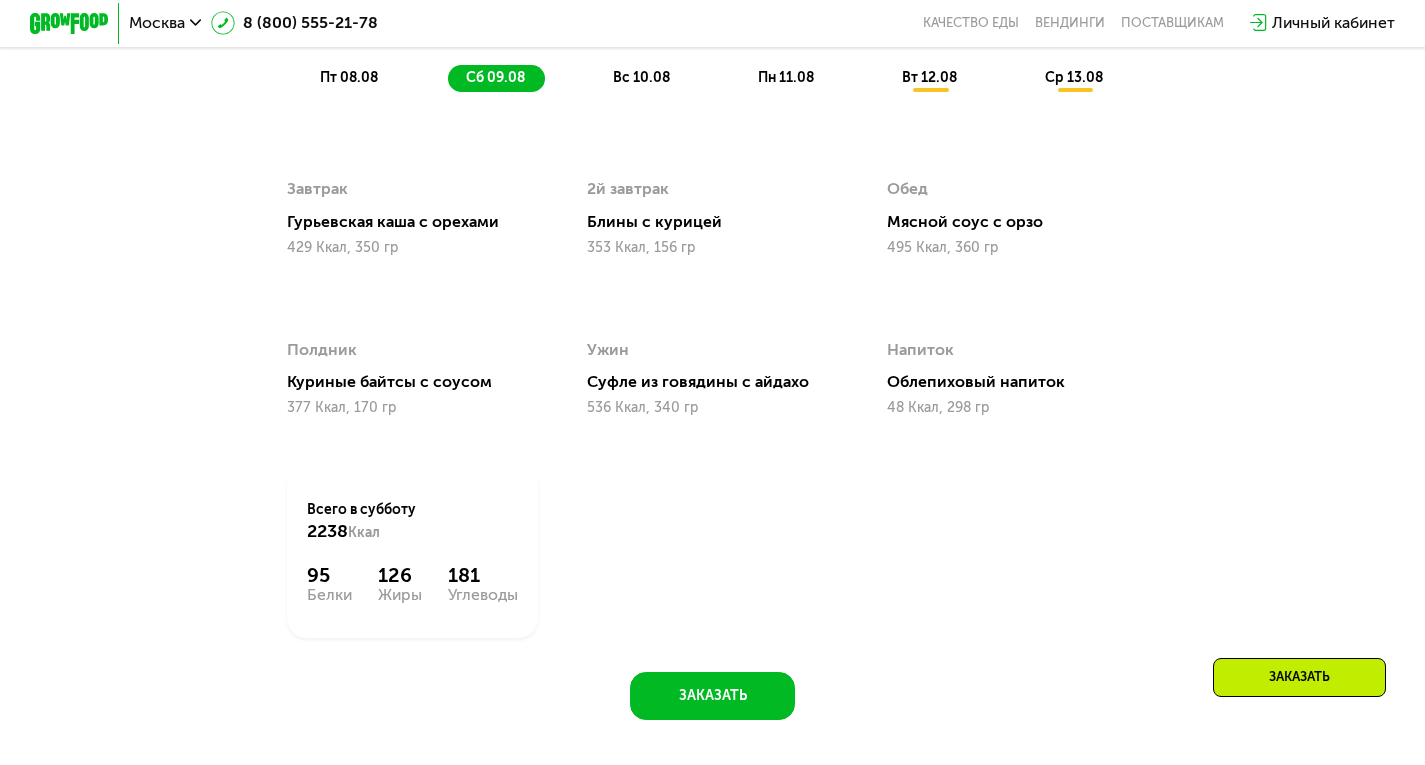 scroll, scrollTop: 1138, scrollLeft: 0, axis: vertical 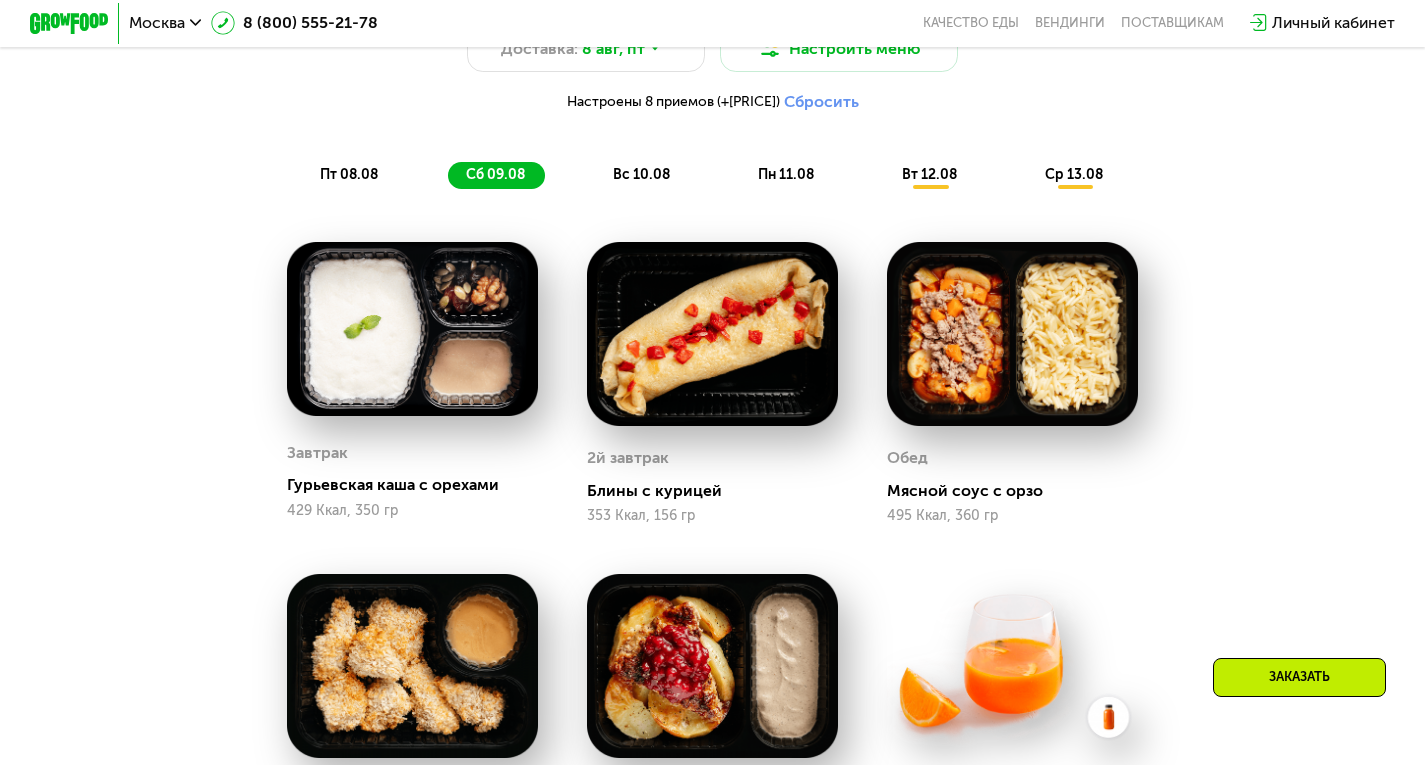 click on "вс 10.08" 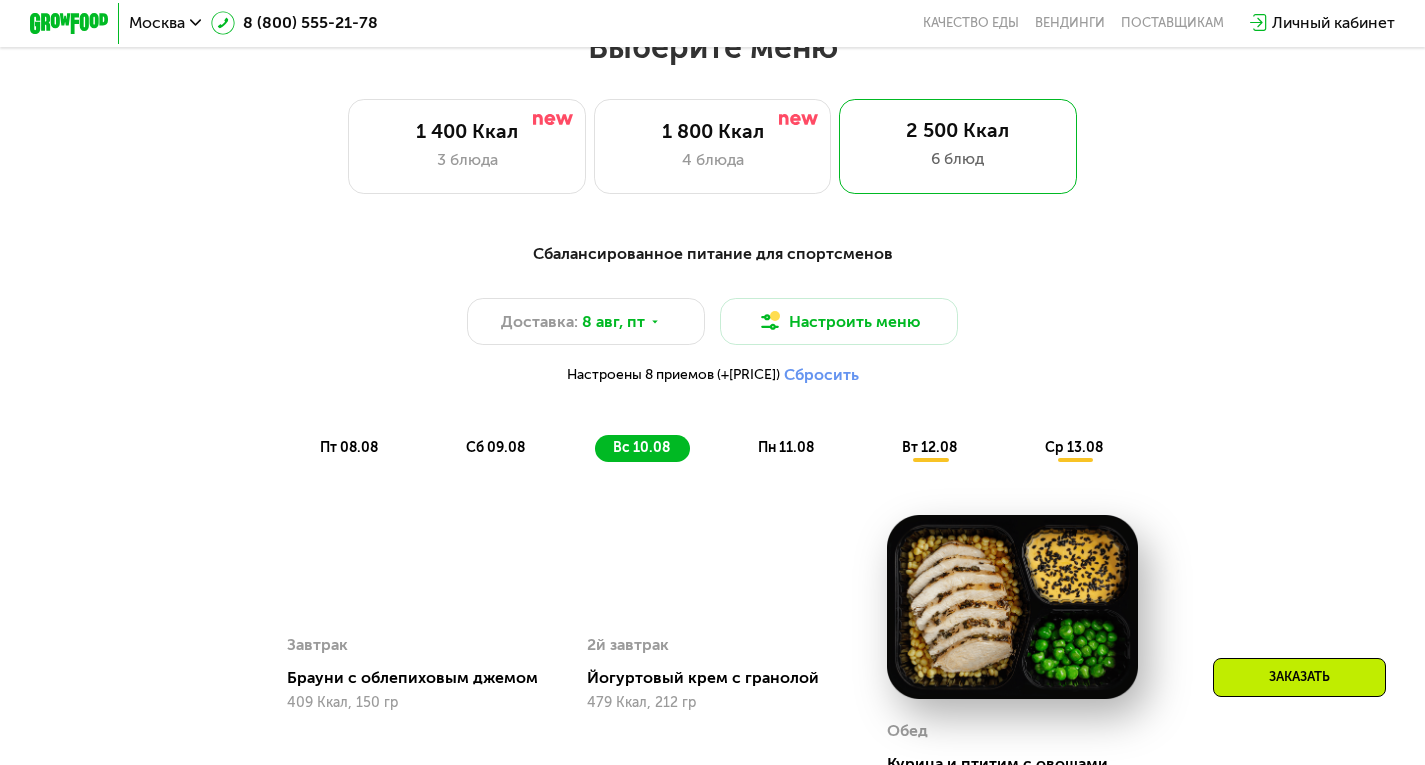 scroll, scrollTop: 638, scrollLeft: 0, axis: vertical 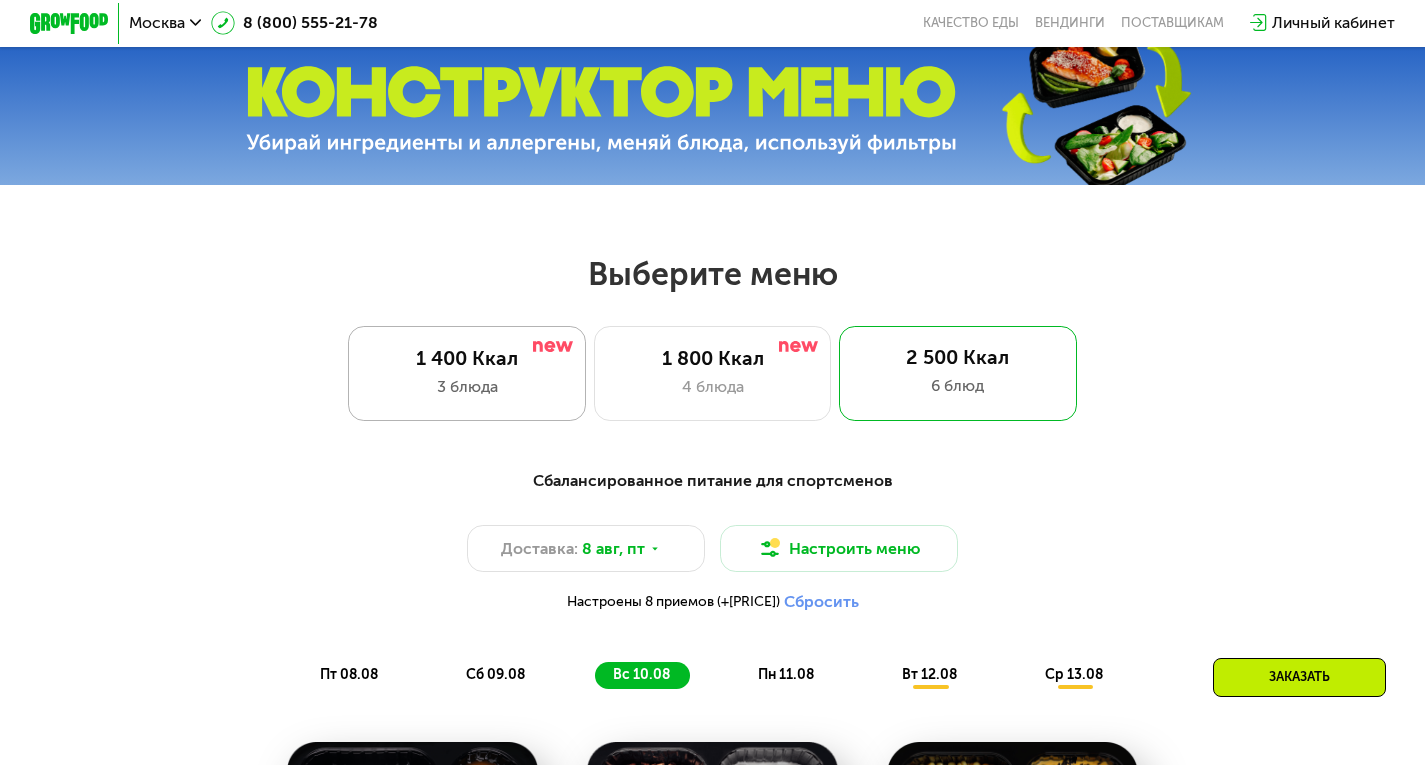 click on "1 400 Ккал" at bounding box center (467, 359) 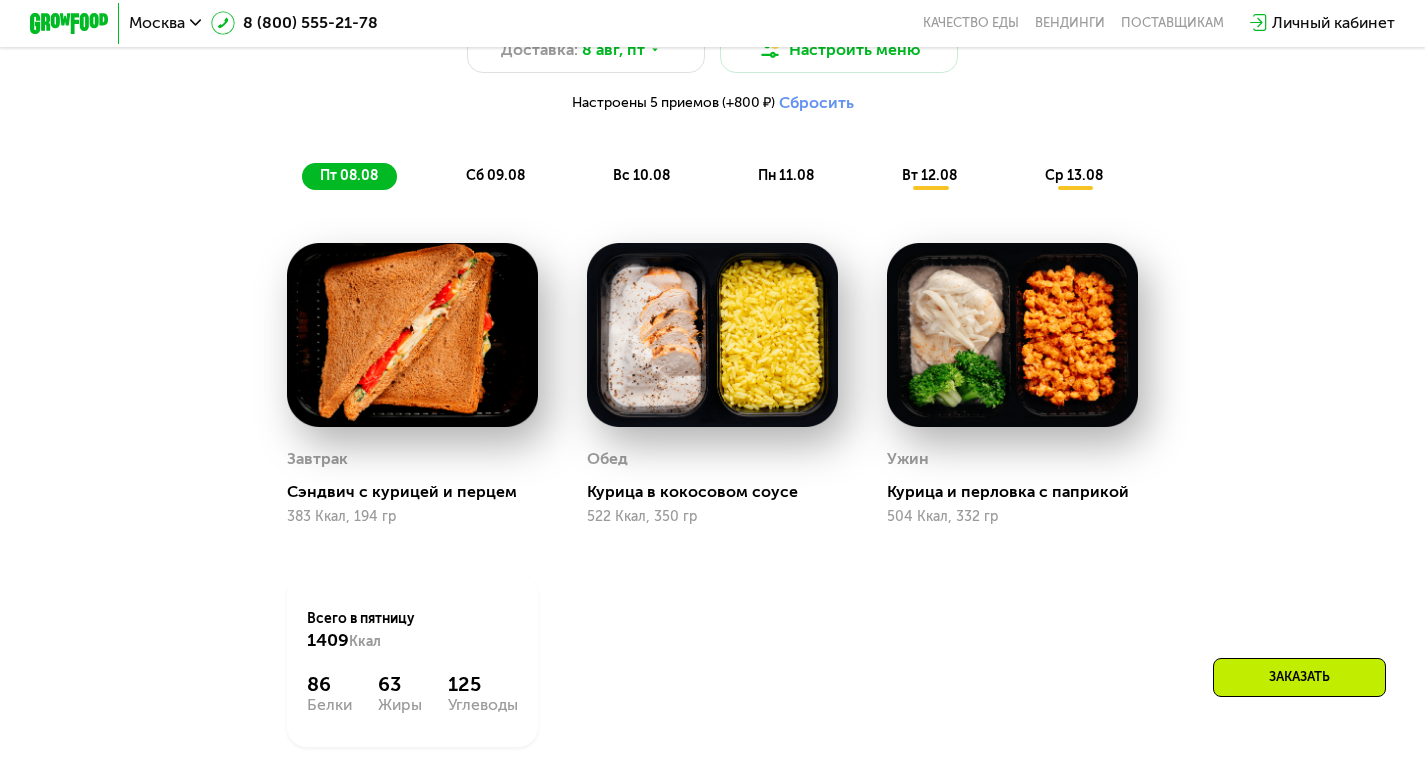 scroll, scrollTop: 1138, scrollLeft: 0, axis: vertical 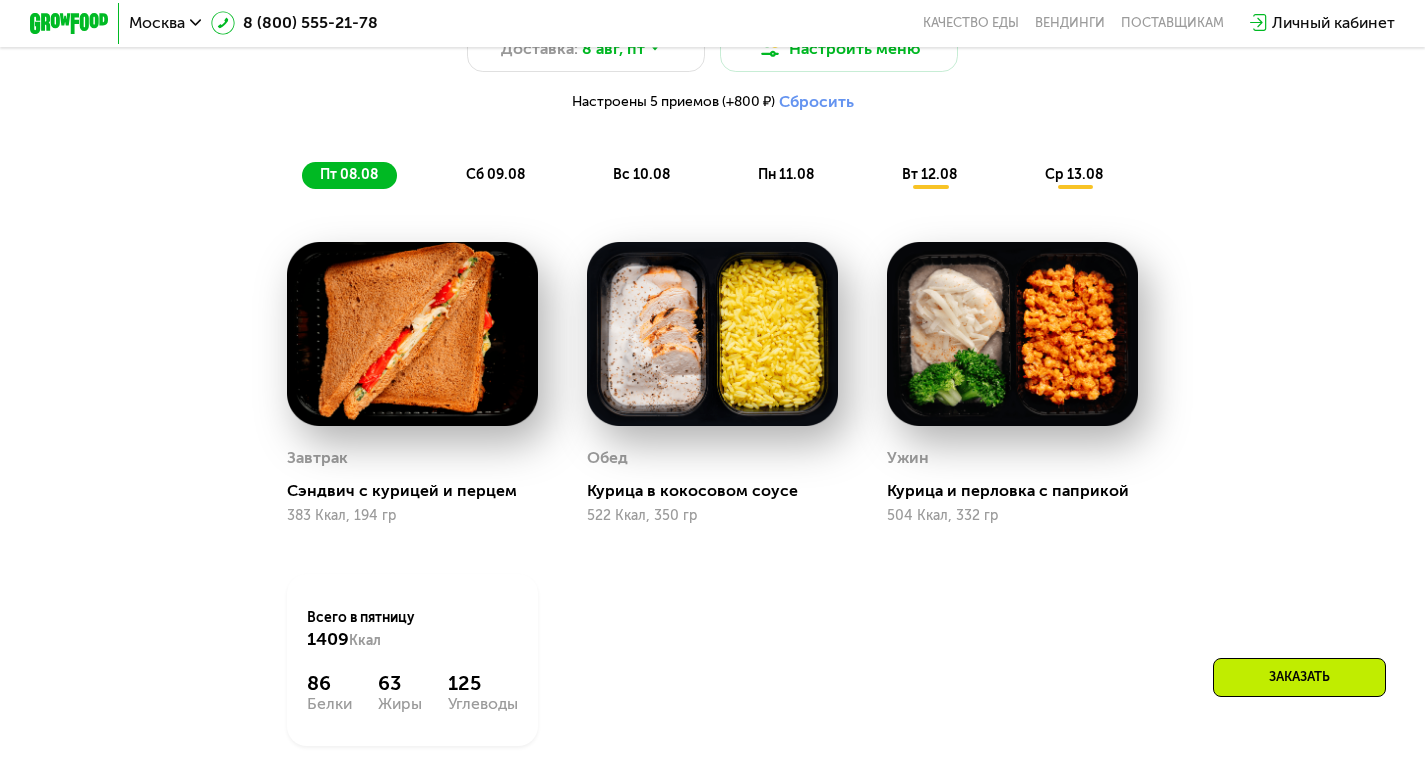 click on "Настроены 5 приемов (+800 ₽)" at bounding box center (673, 102) 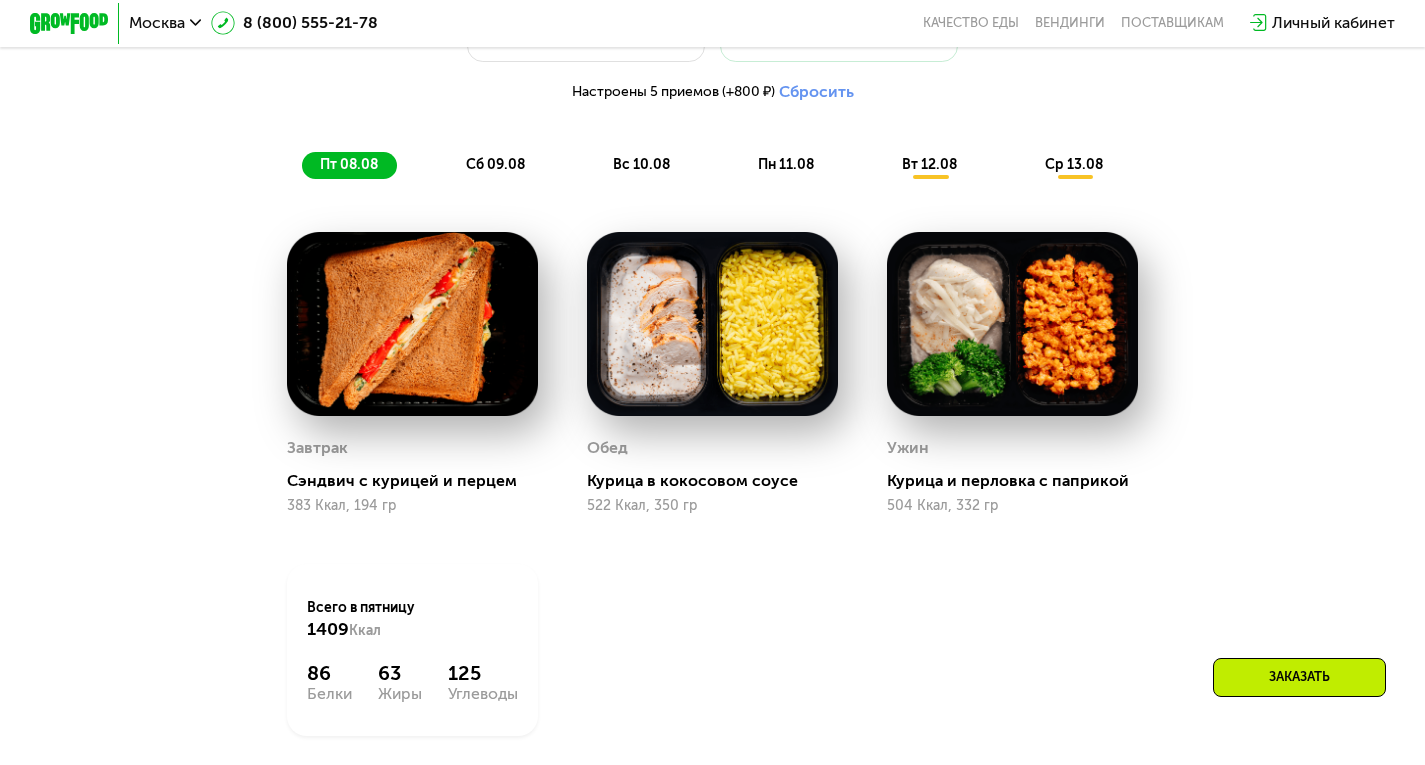 scroll, scrollTop: 1138, scrollLeft: 0, axis: vertical 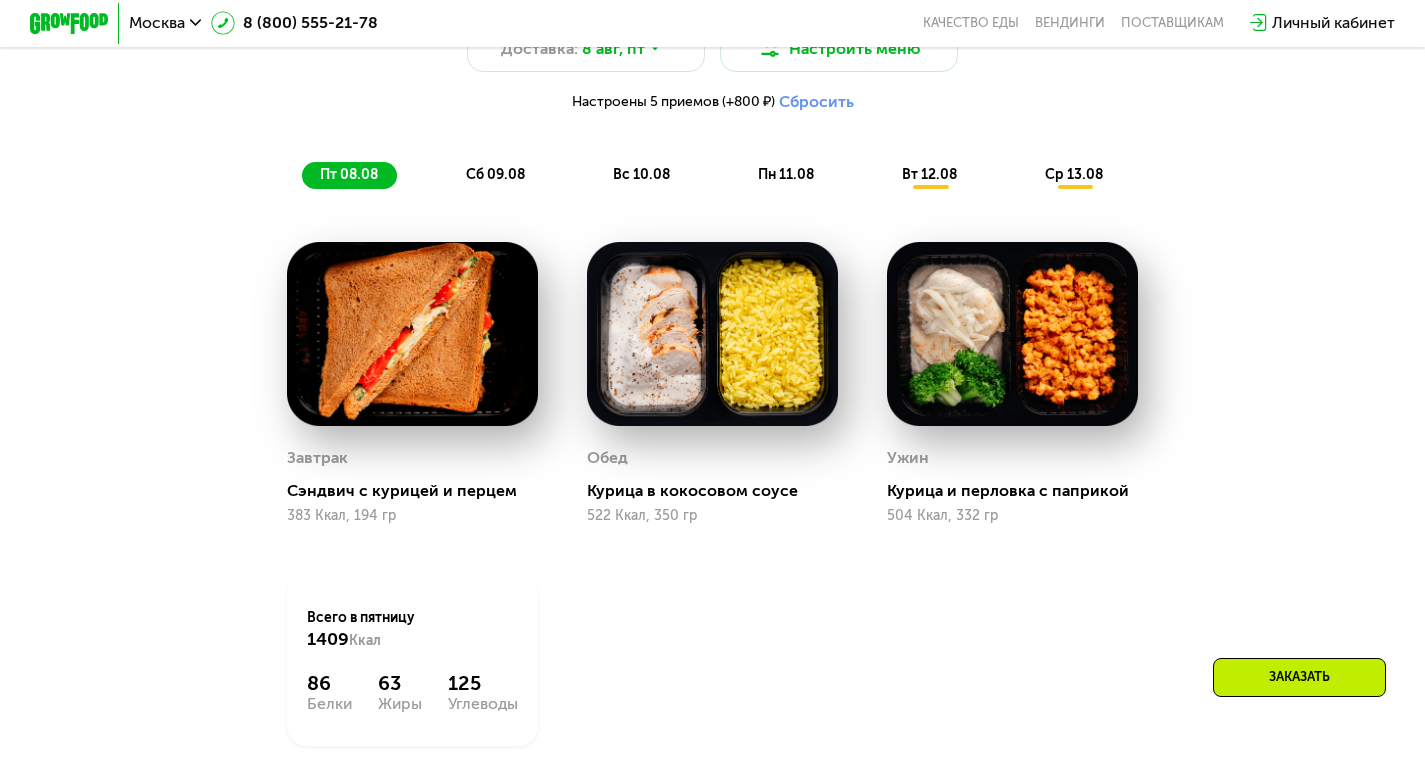 click on "сб 09.08" 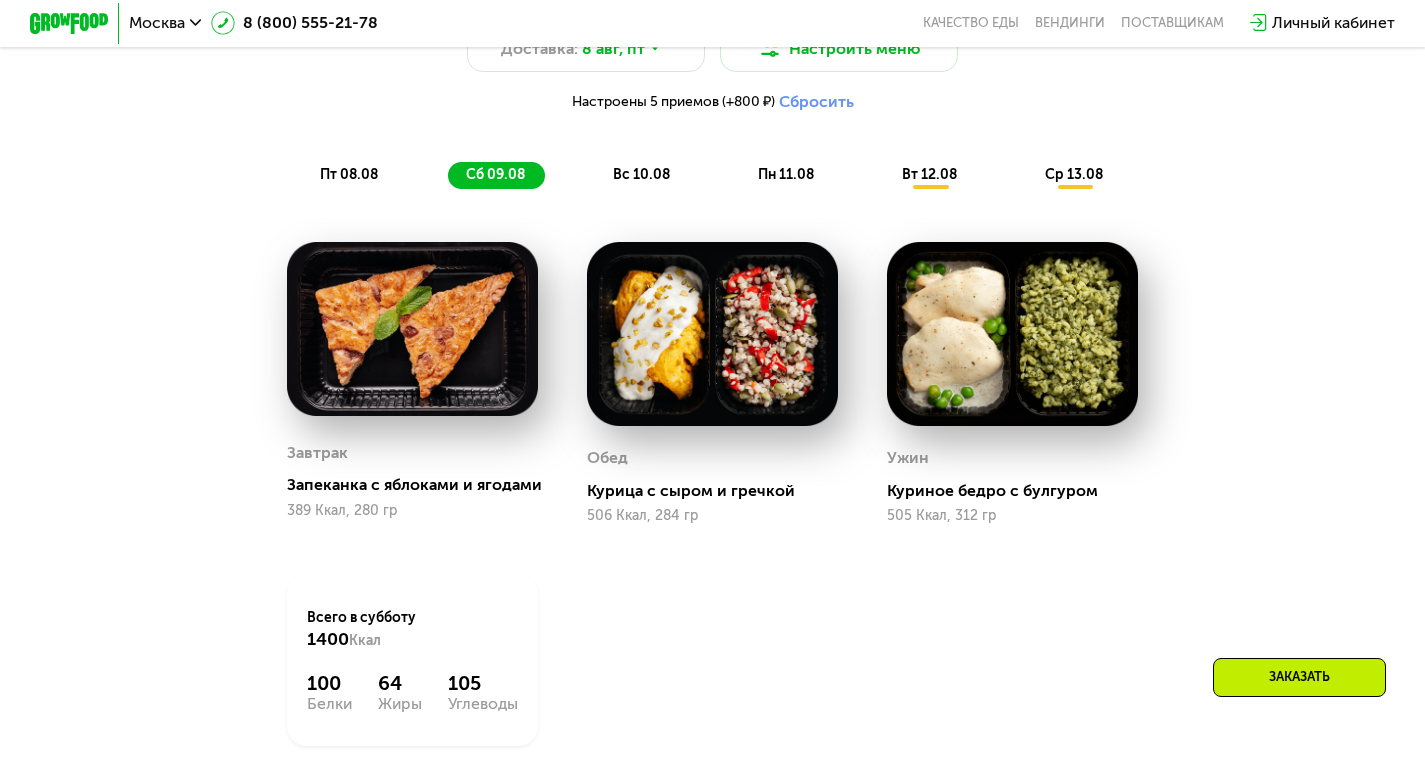click on "вс 10.08" at bounding box center [641, 174] 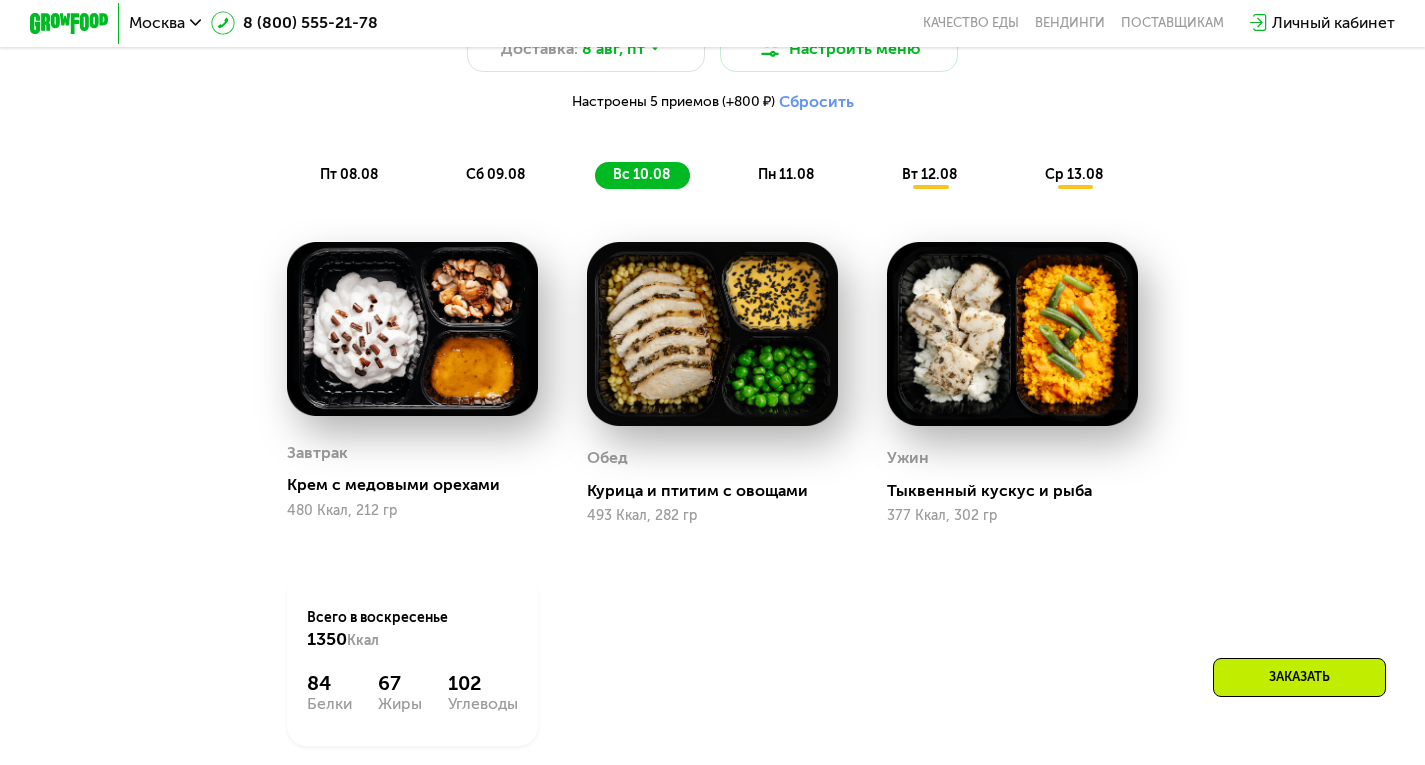 click on "пн 11.08" at bounding box center (786, 174) 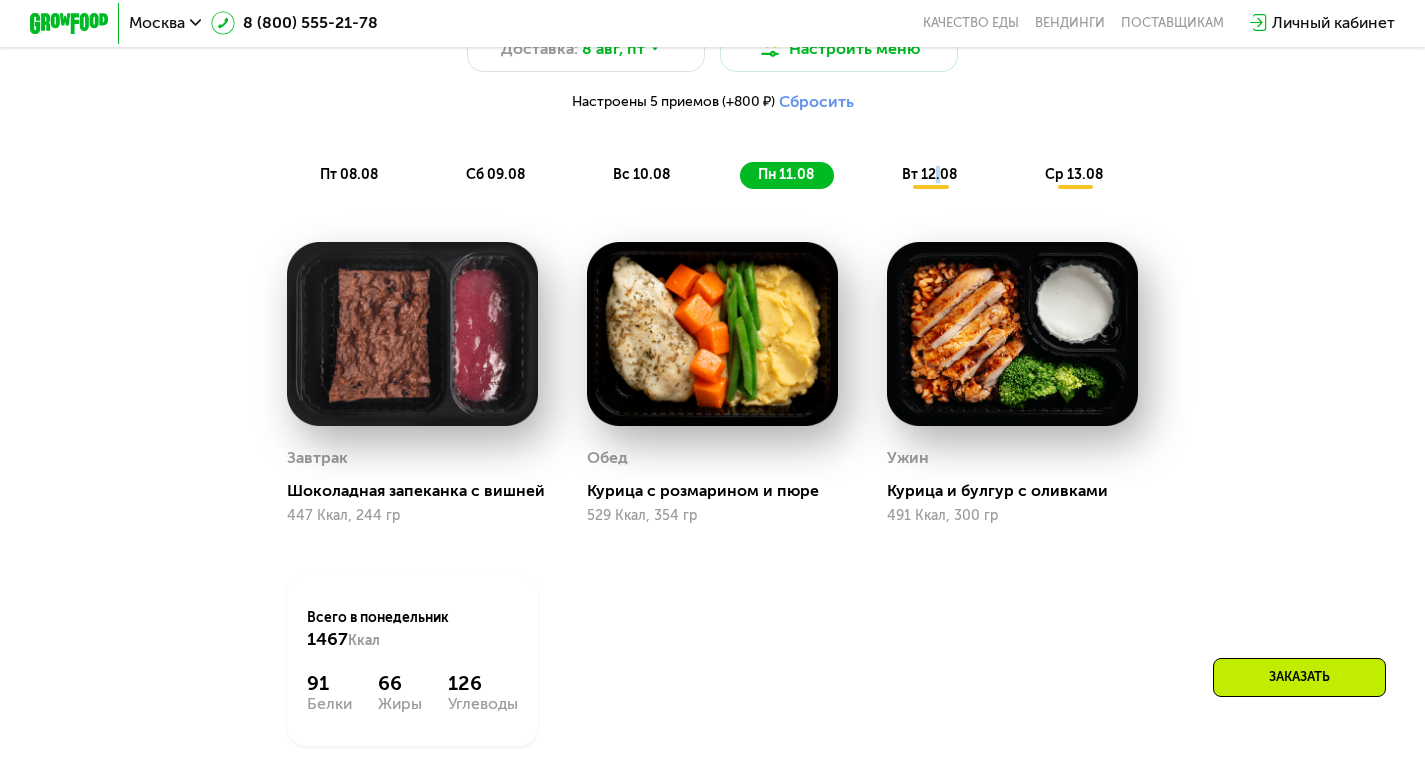 click on "вт 12.08" at bounding box center (929, 174) 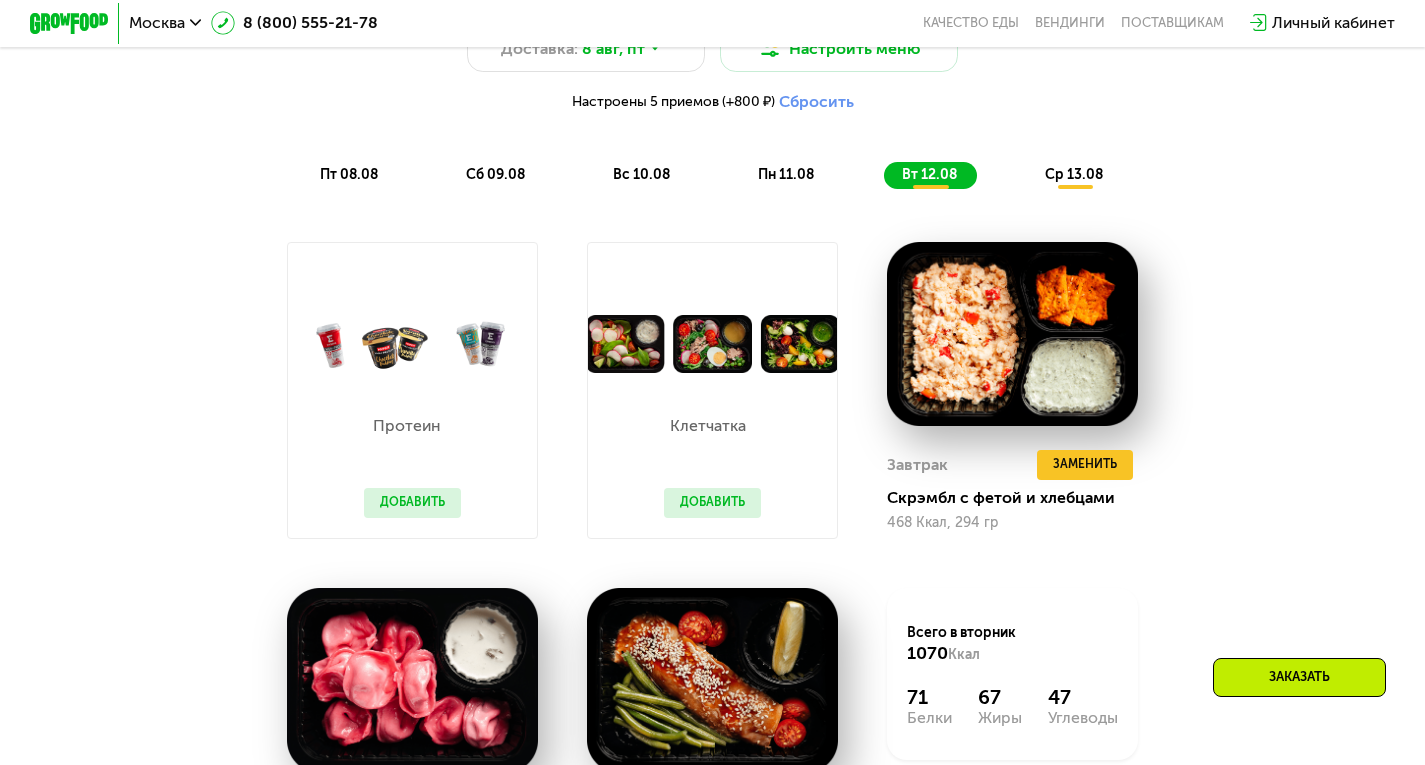 click on "ср 13.08" at bounding box center [1074, 174] 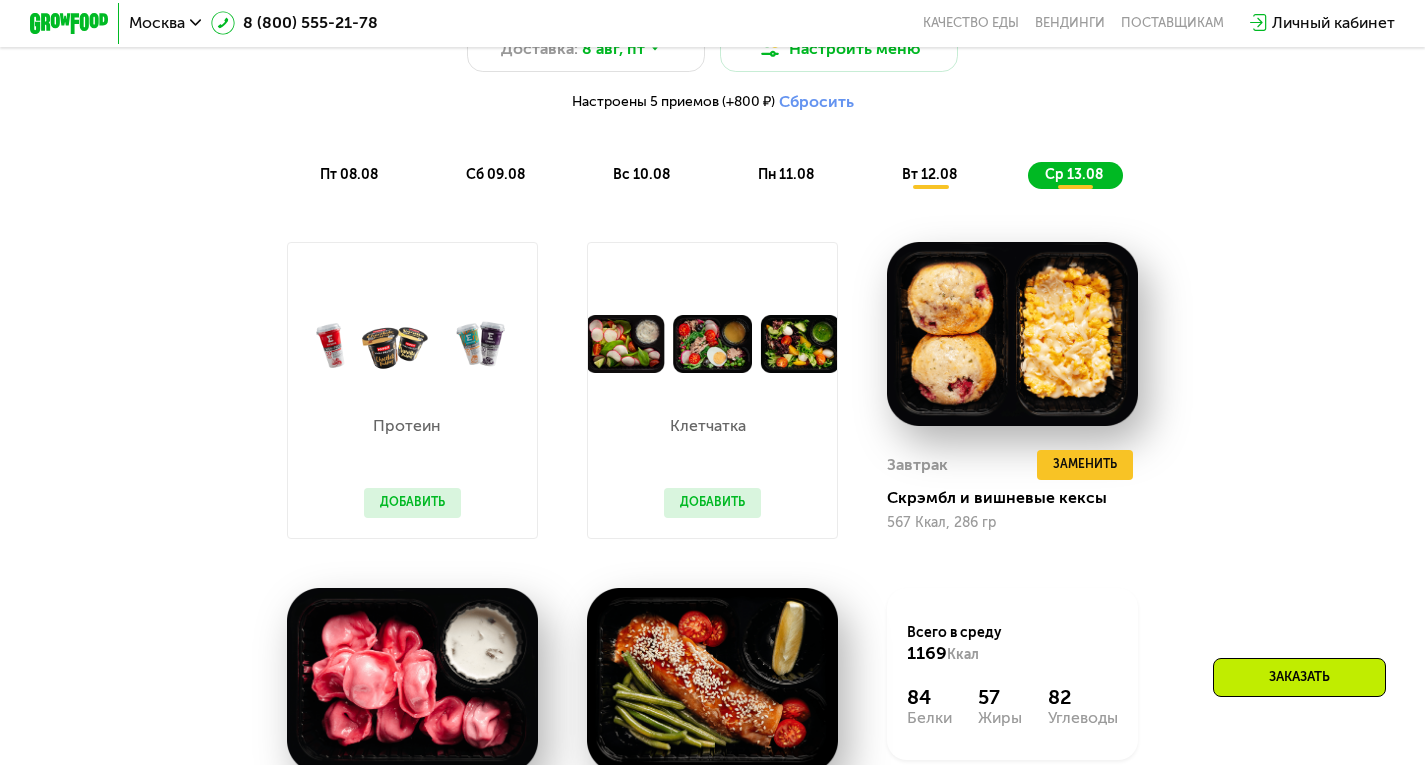click on "вт 12.08" 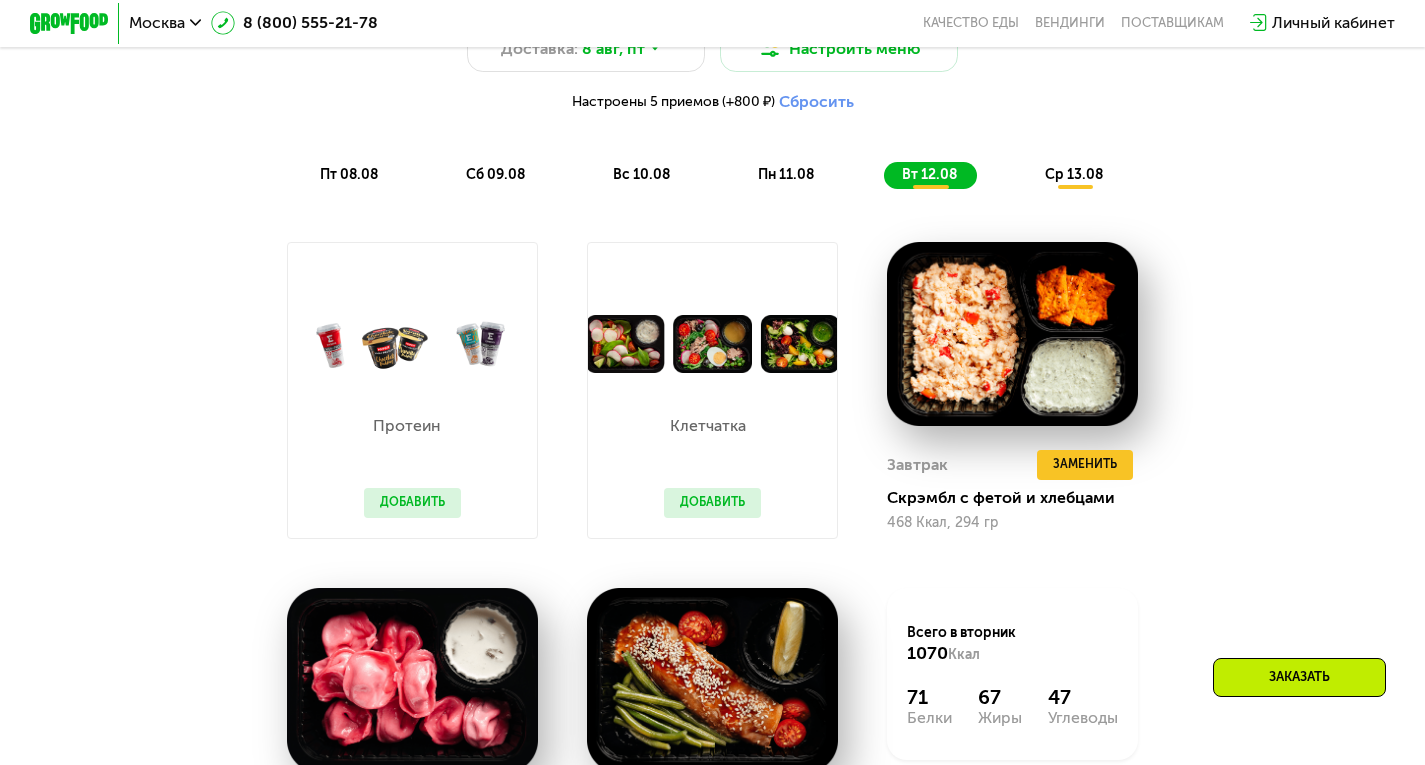 click on "ср 13.08" at bounding box center [1074, 174] 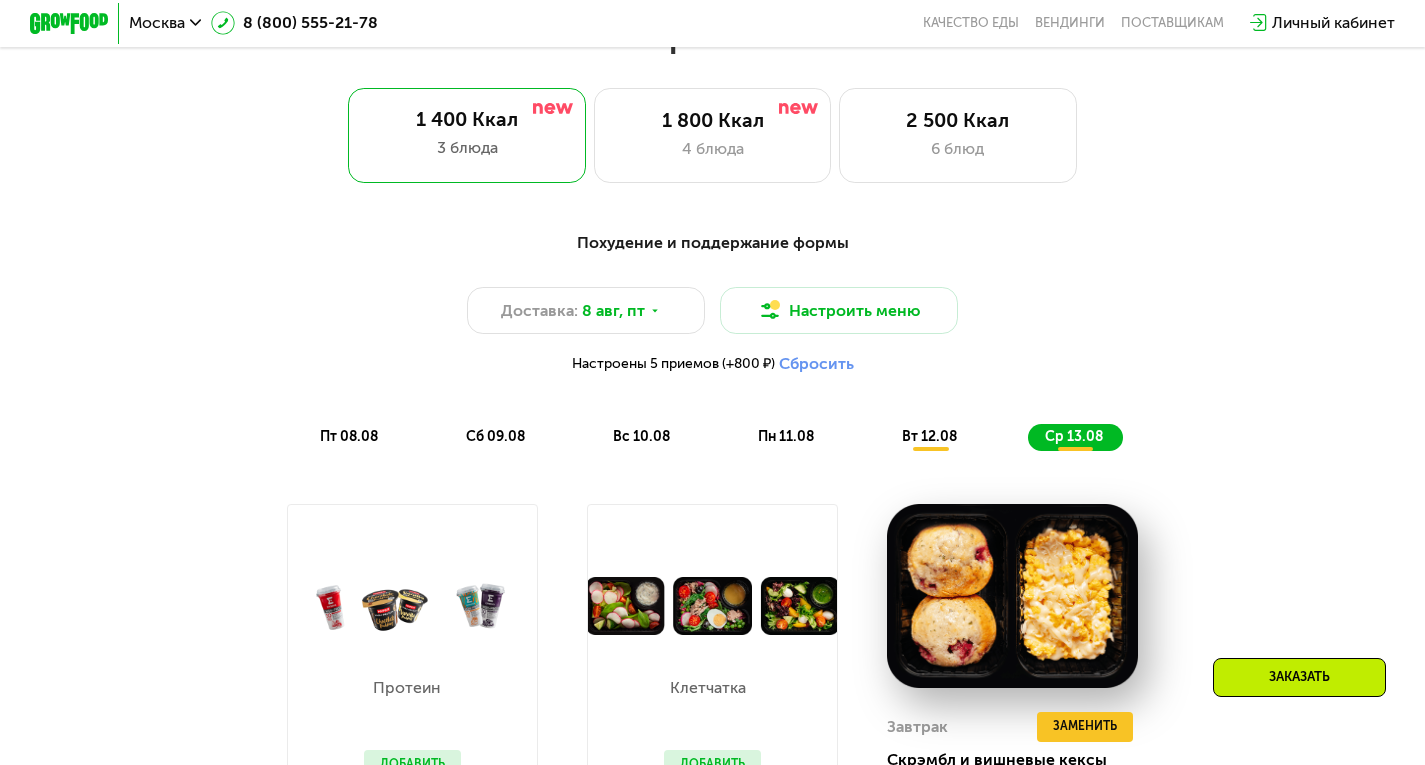scroll, scrollTop: 838, scrollLeft: 0, axis: vertical 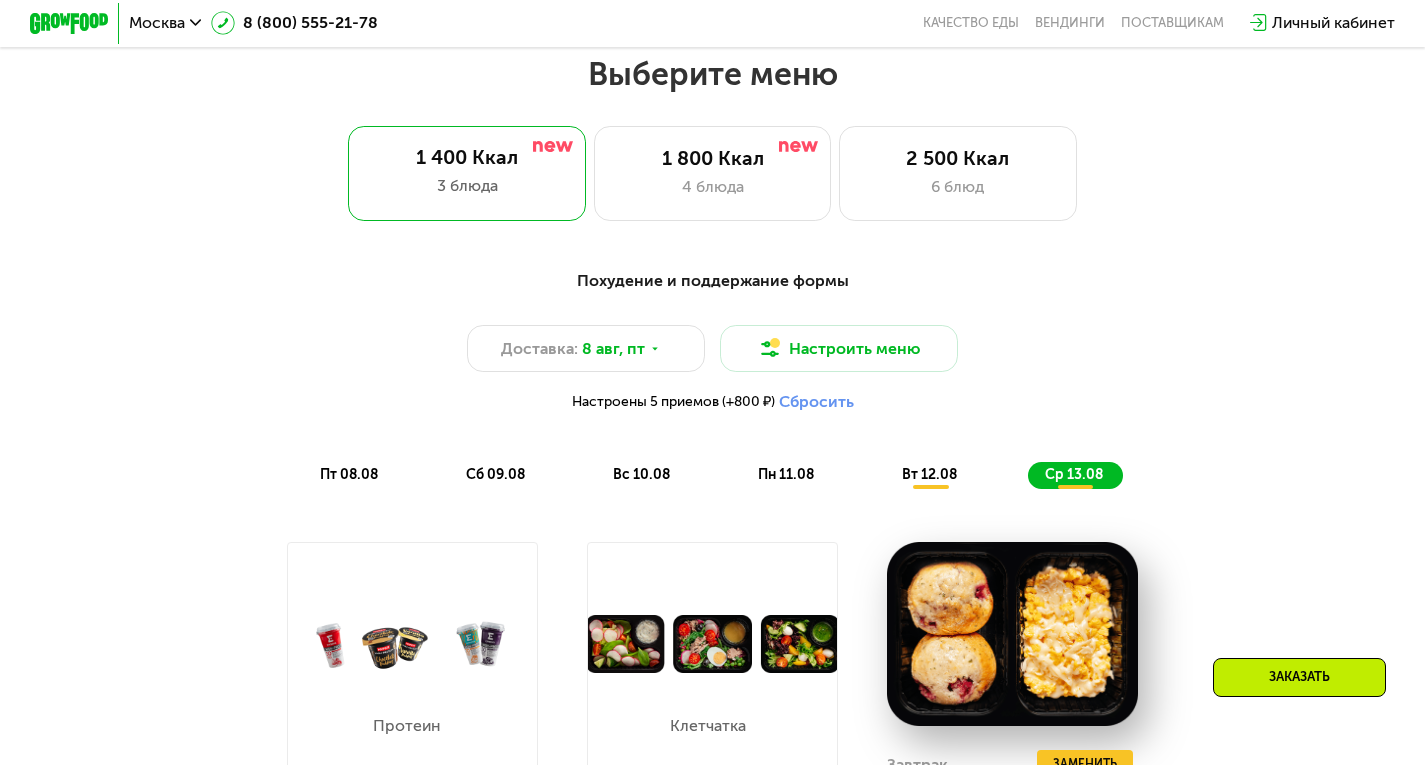 click on "пт 08.08" at bounding box center [349, 474] 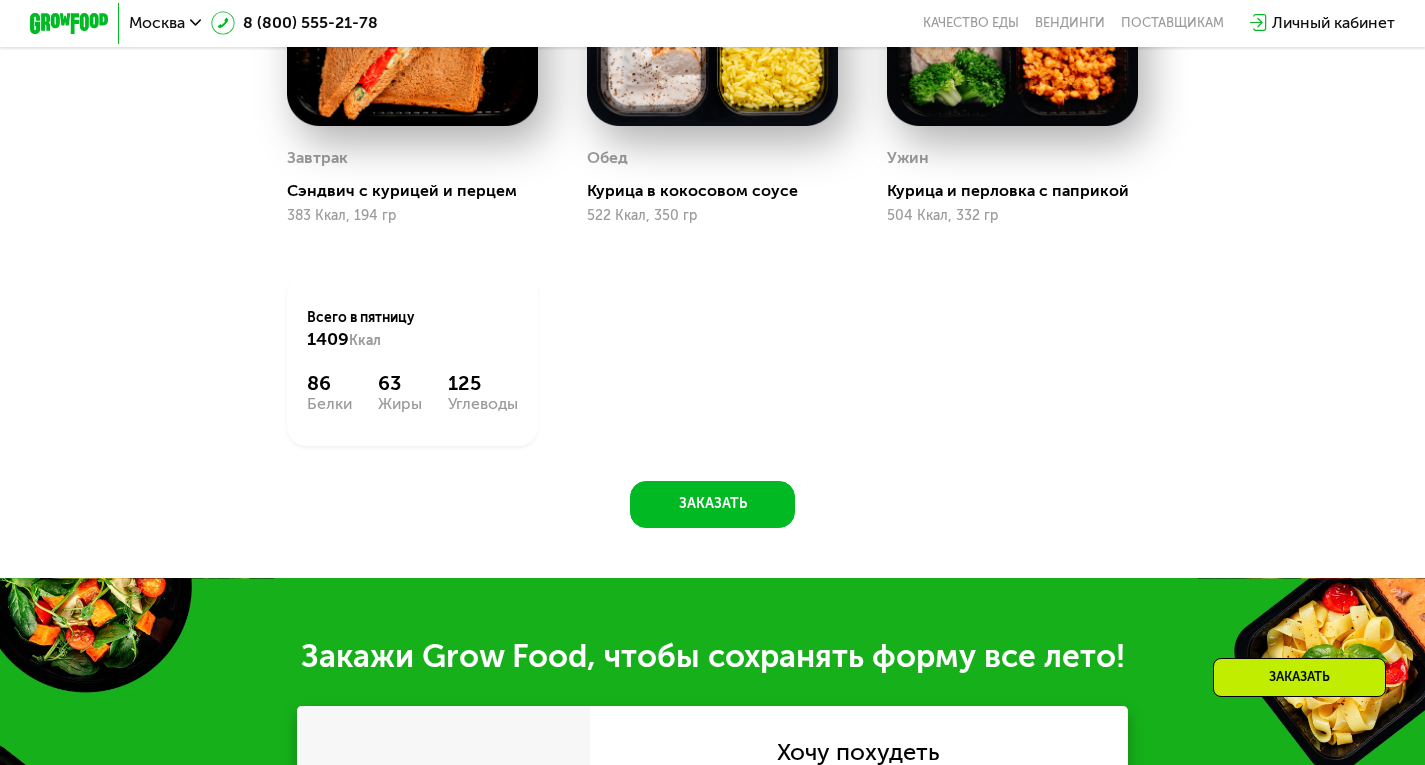 scroll, scrollTop: 1038, scrollLeft: 0, axis: vertical 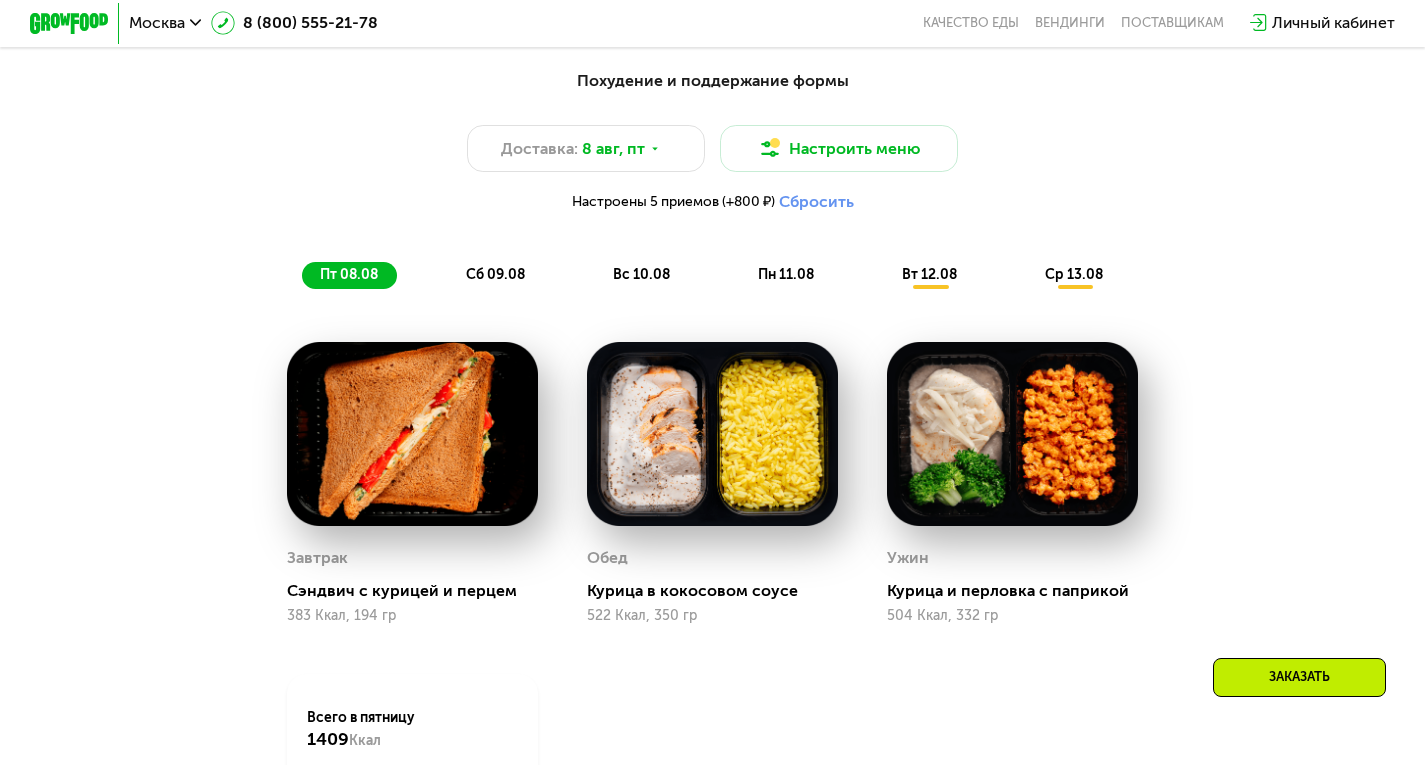 click on "сб 09.08" at bounding box center (495, 274) 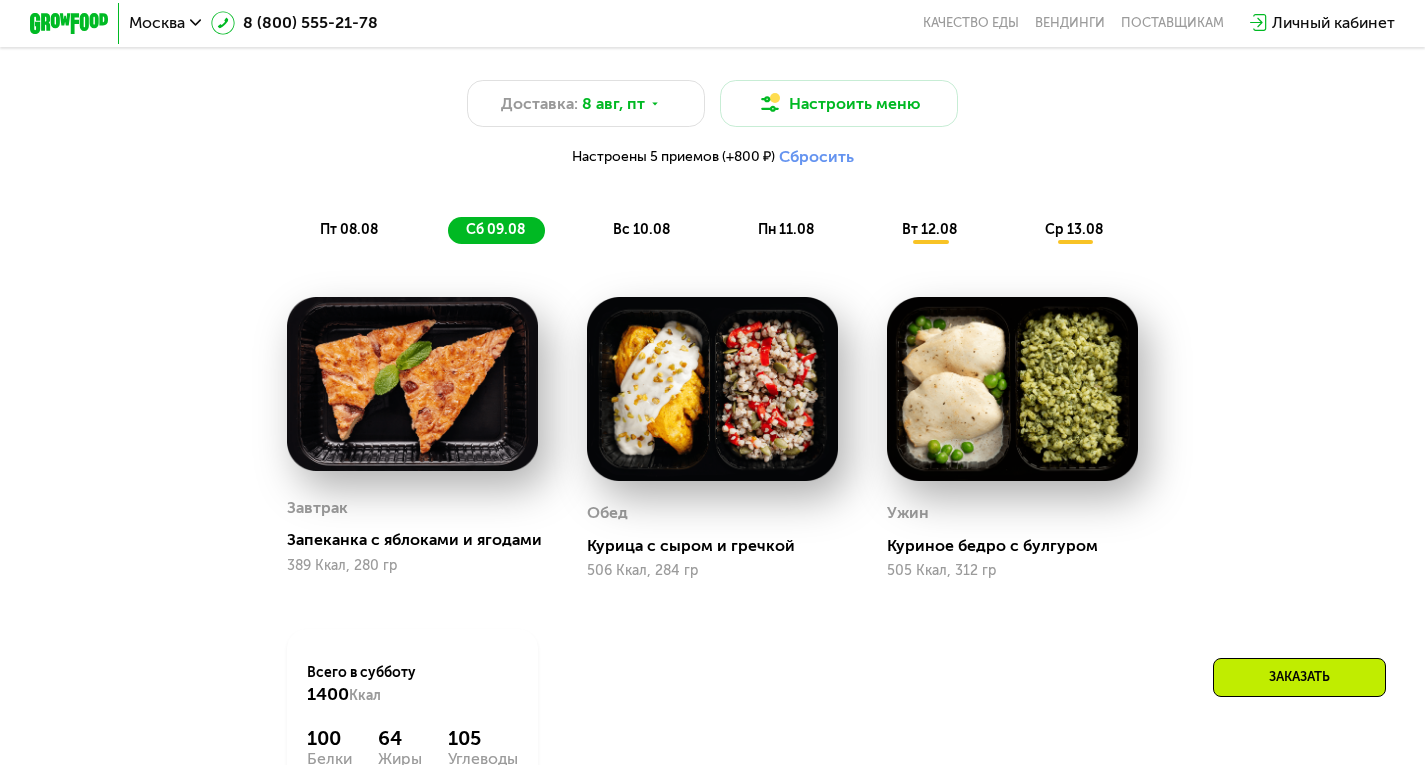 scroll, scrollTop: 1138, scrollLeft: 0, axis: vertical 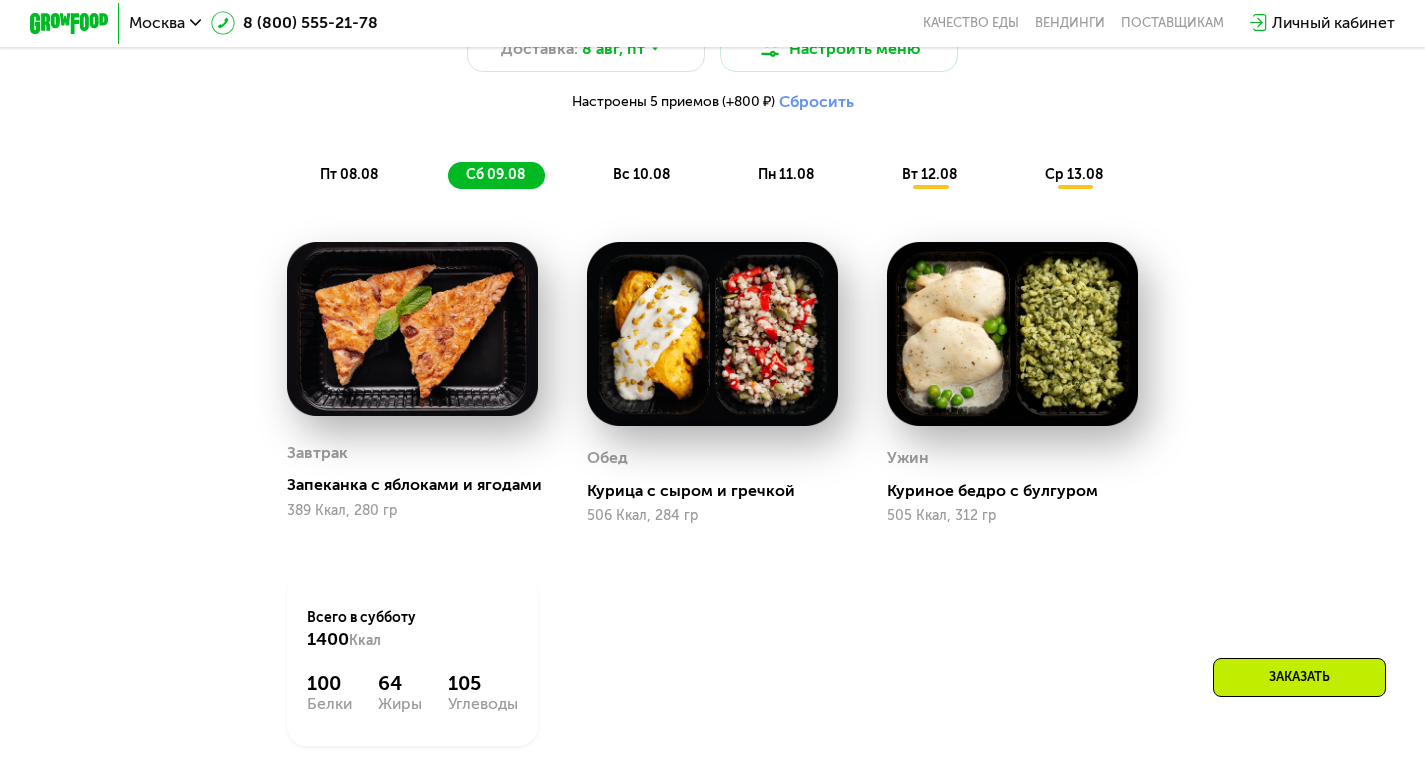 click on "вс 10.08" at bounding box center (641, 174) 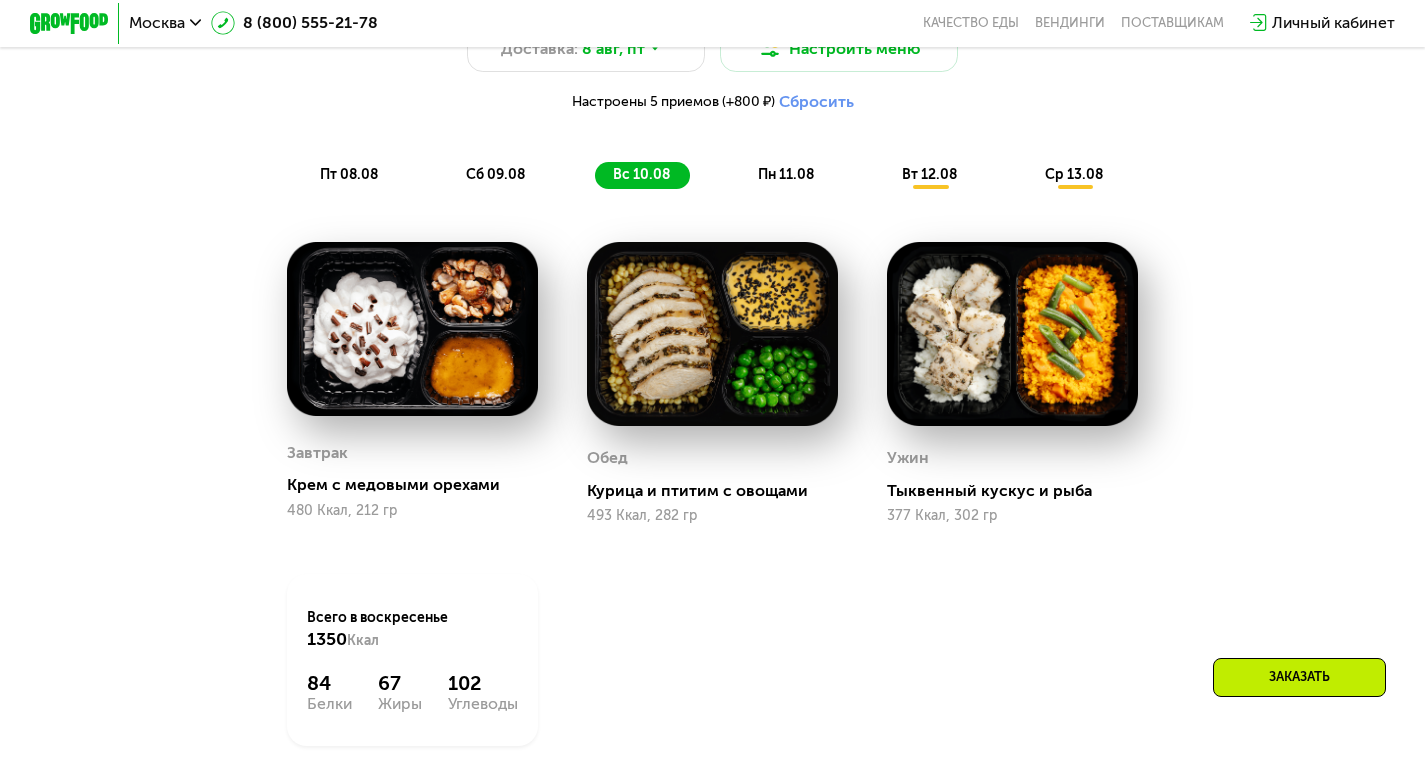 click on "пн 11.08" at bounding box center [786, 174] 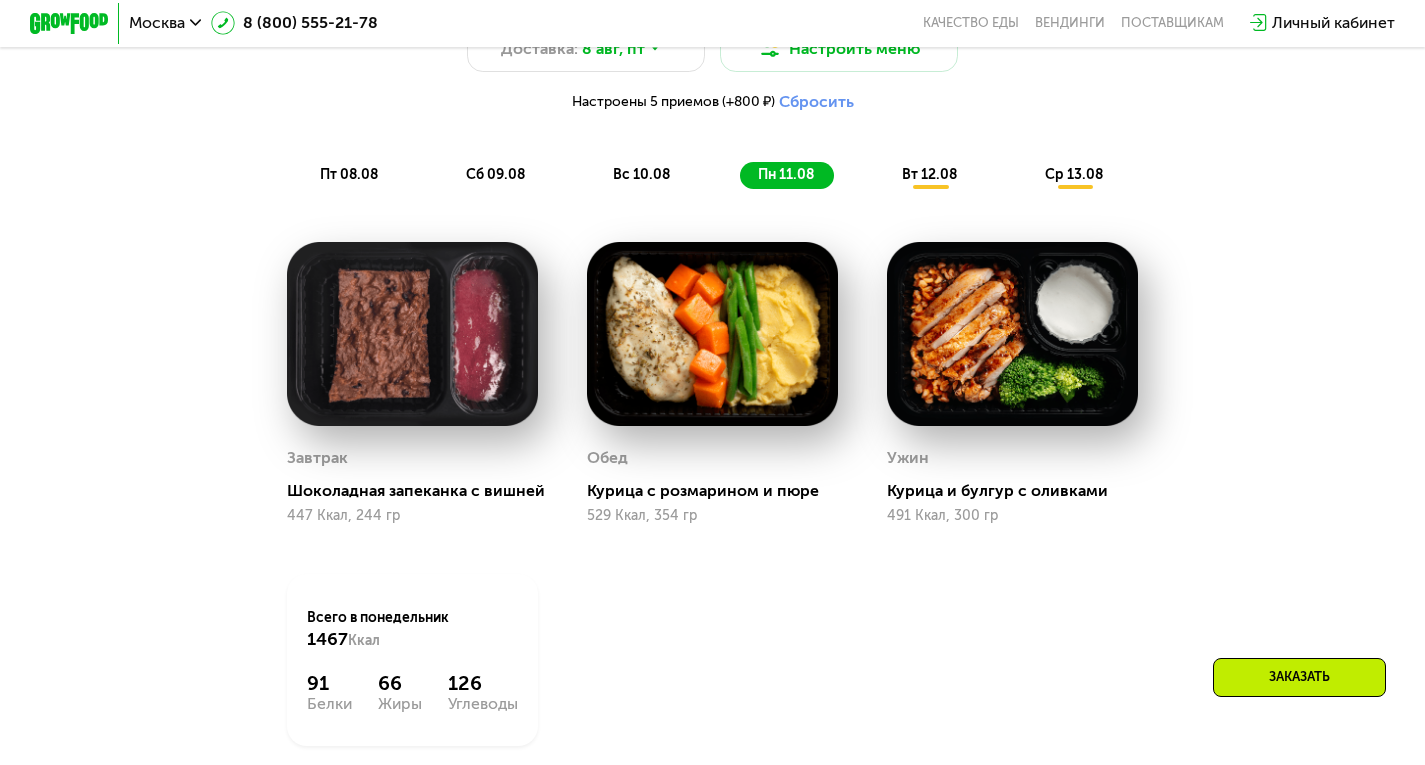 click on "вт 12.08" 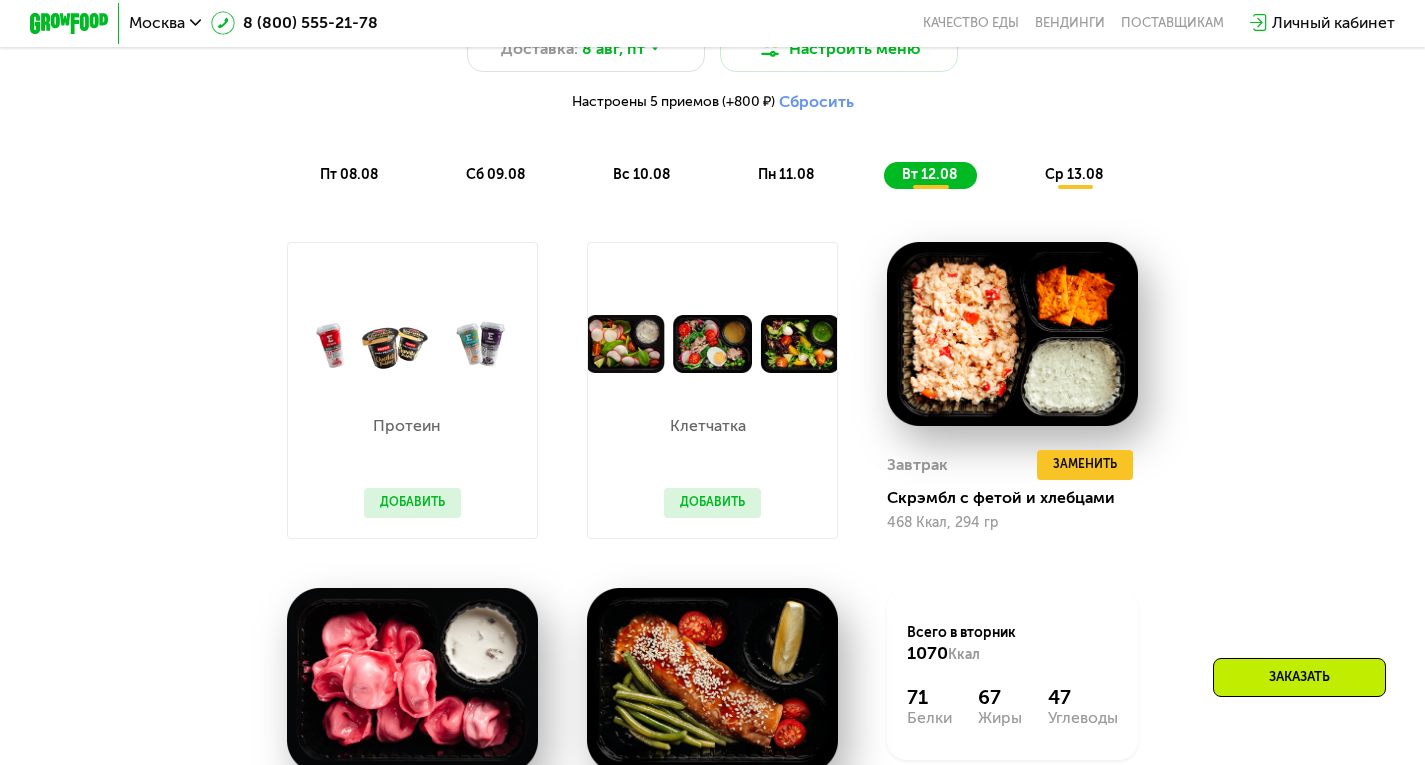 click on "пн 11.08" at bounding box center [786, 174] 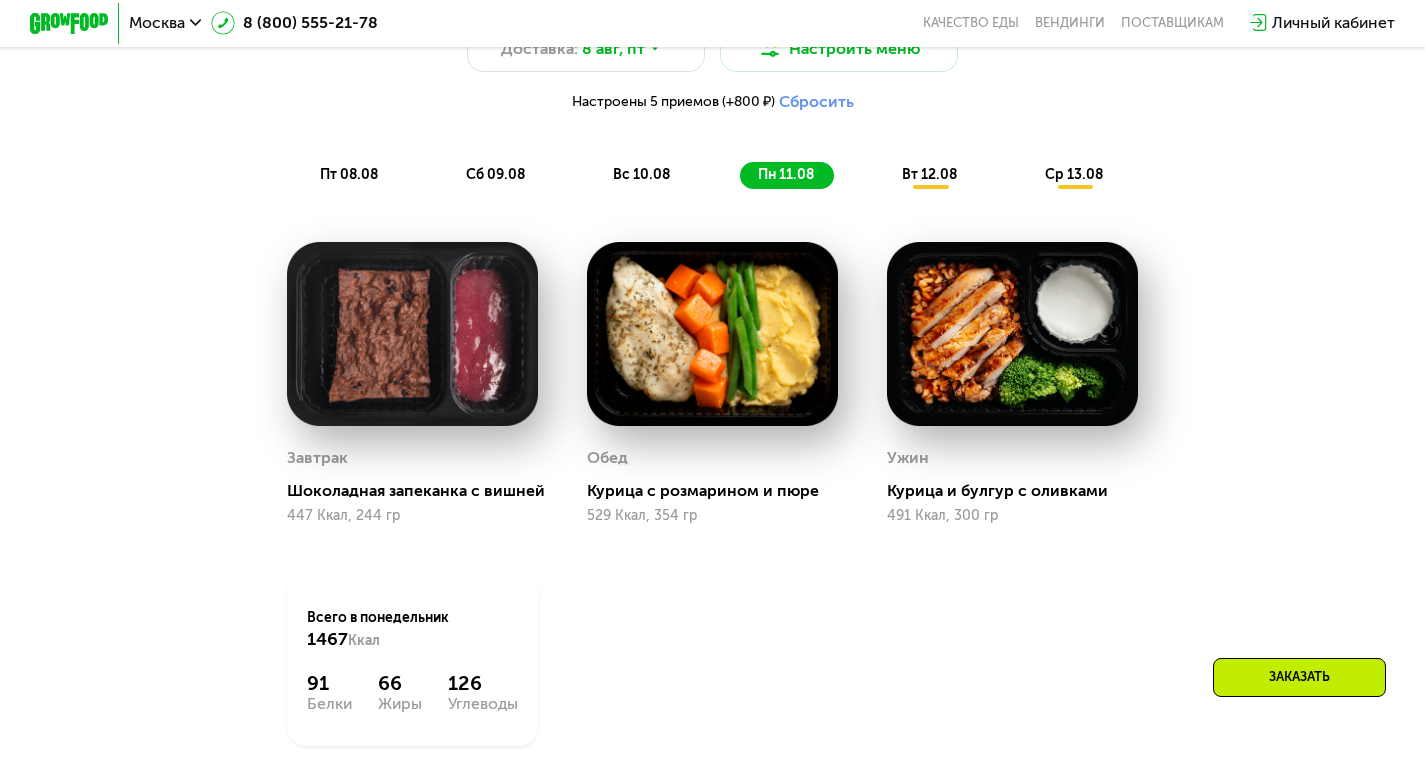 click on "вт 12.08" 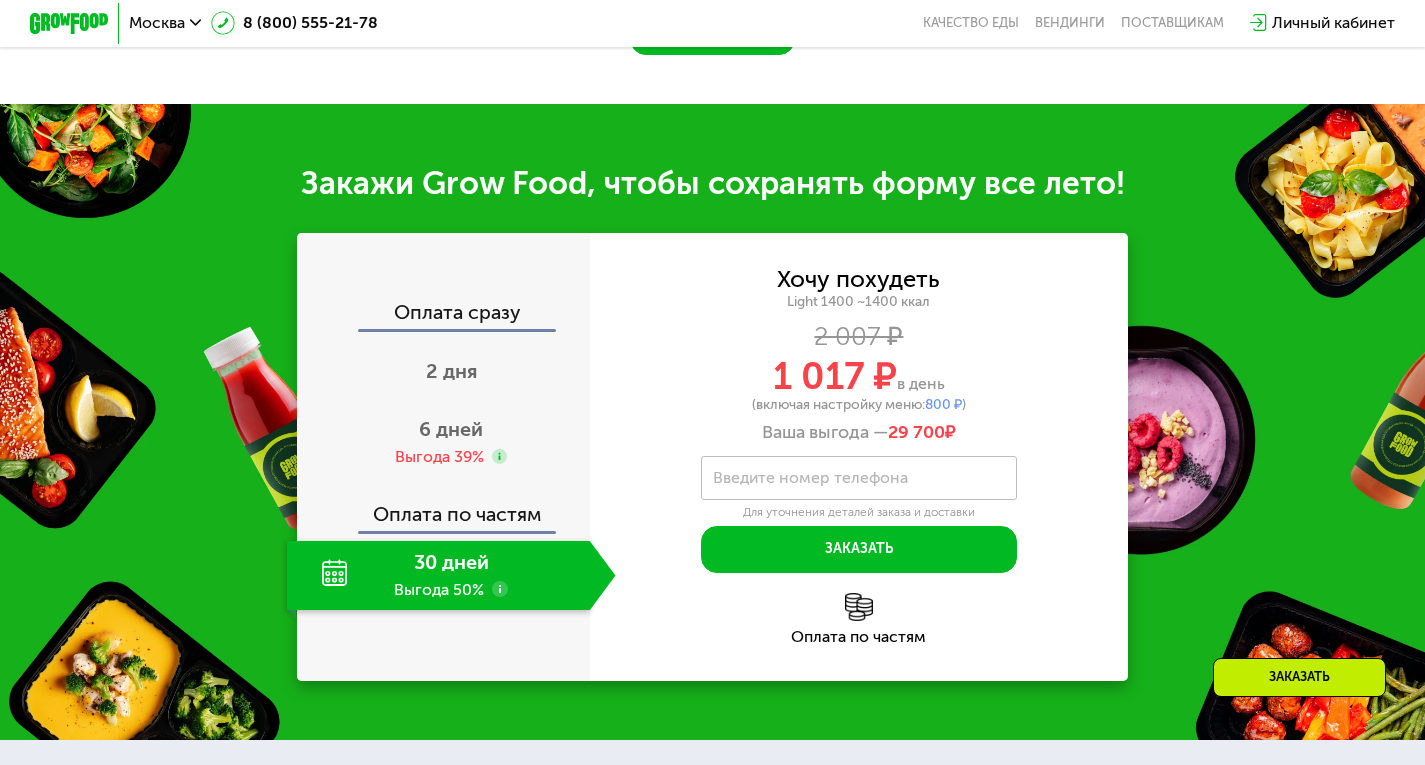 scroll, scrollTop: 2038, scrollLeft: 0, axis: vertical 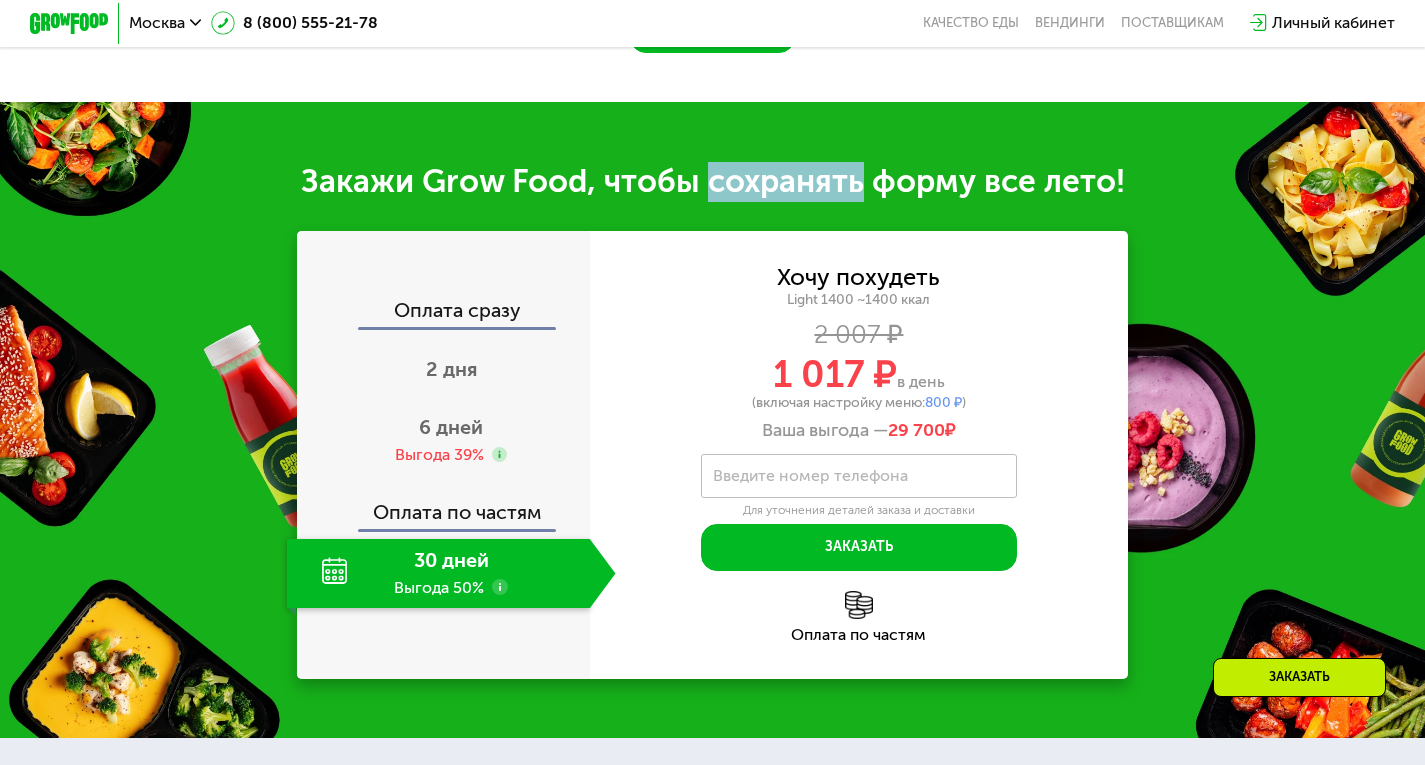 drag, startPoint x: 711, startPoint y: 204, endPoint x: 859, endPoint y: 182, distance: 149.6262 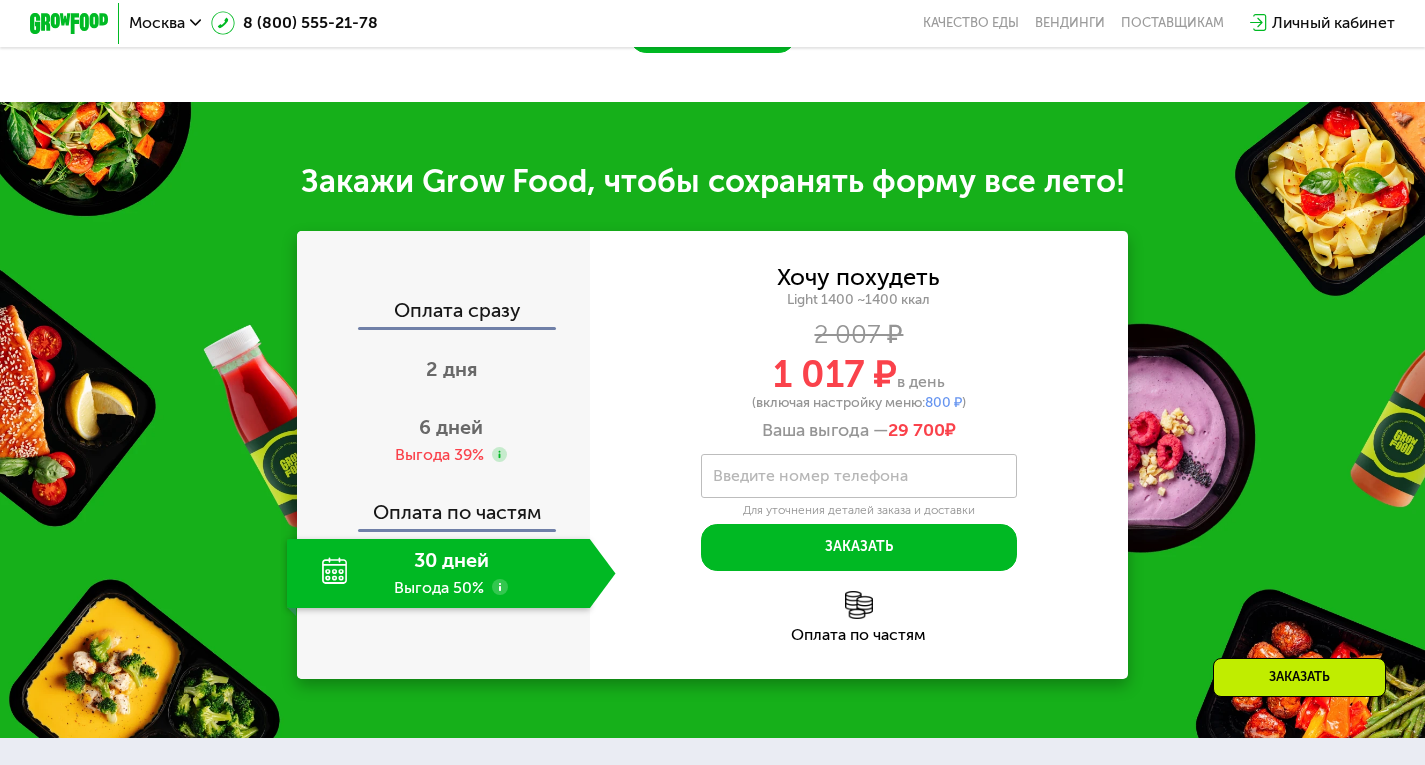 click on "Закажи Grow Food, чтобы сохранять форму все лето!" at bounding box center [712, 182] 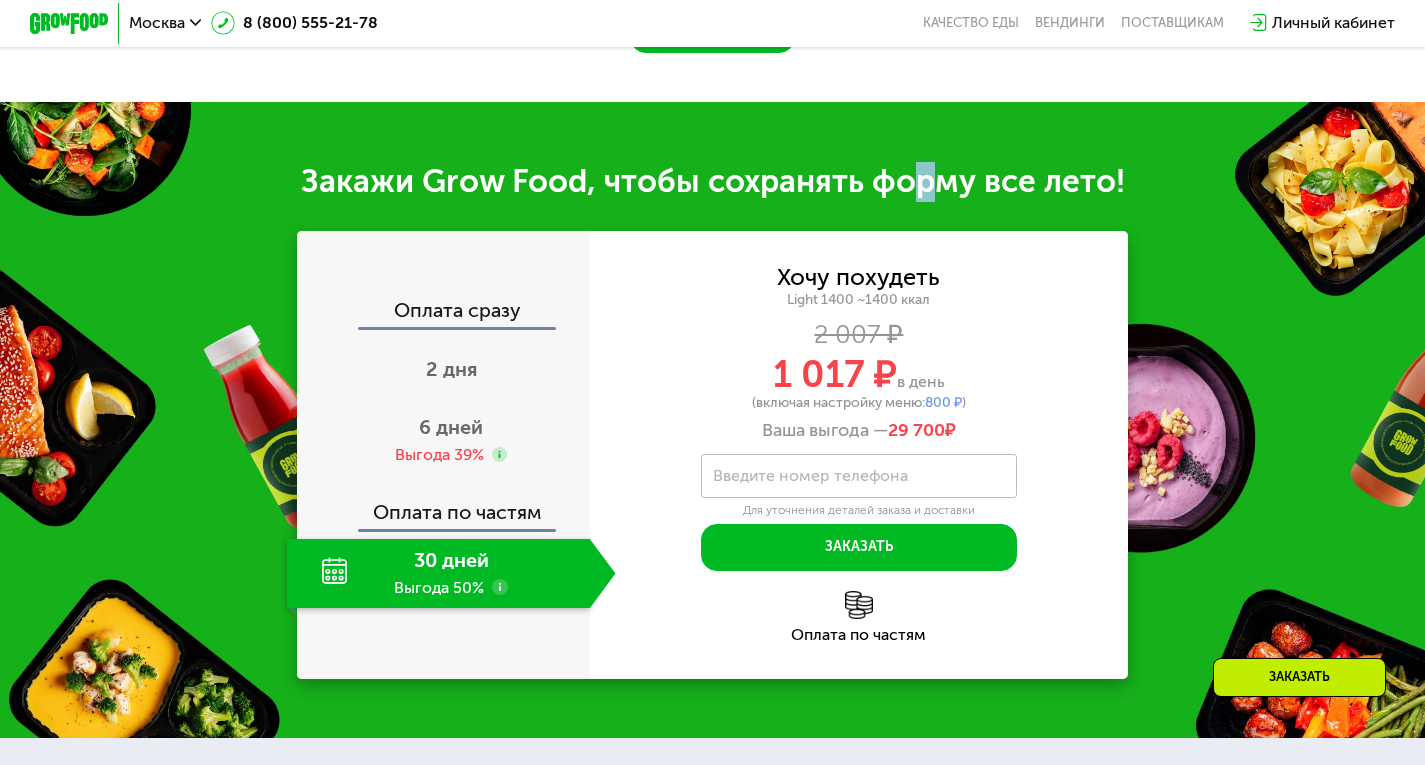drag, startPoint x: 922, startPoint y: 204, endPoint x: 935, endPoint y: 206, distance: 13.152946 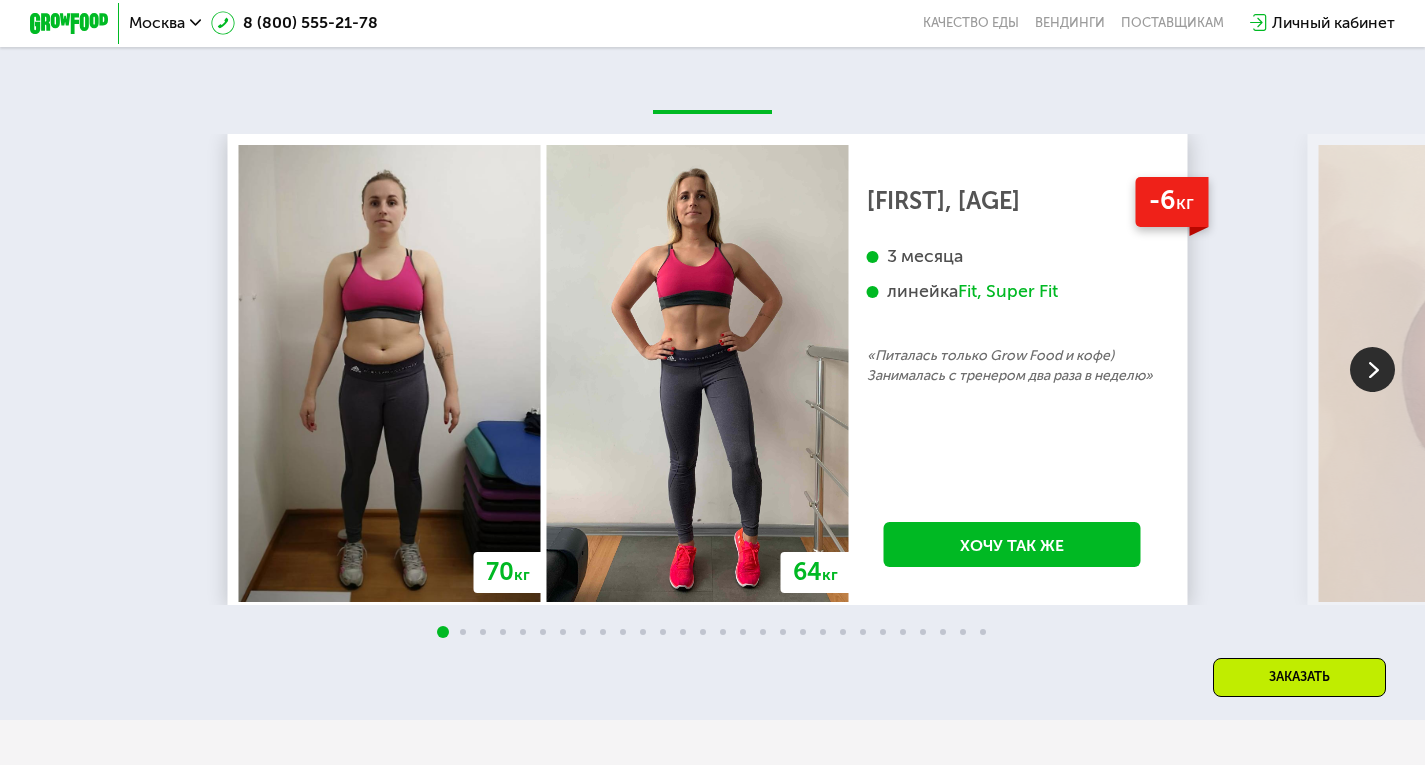 scroll, scrollTop: 3538, scrollLeft: 0, axis: vertical 